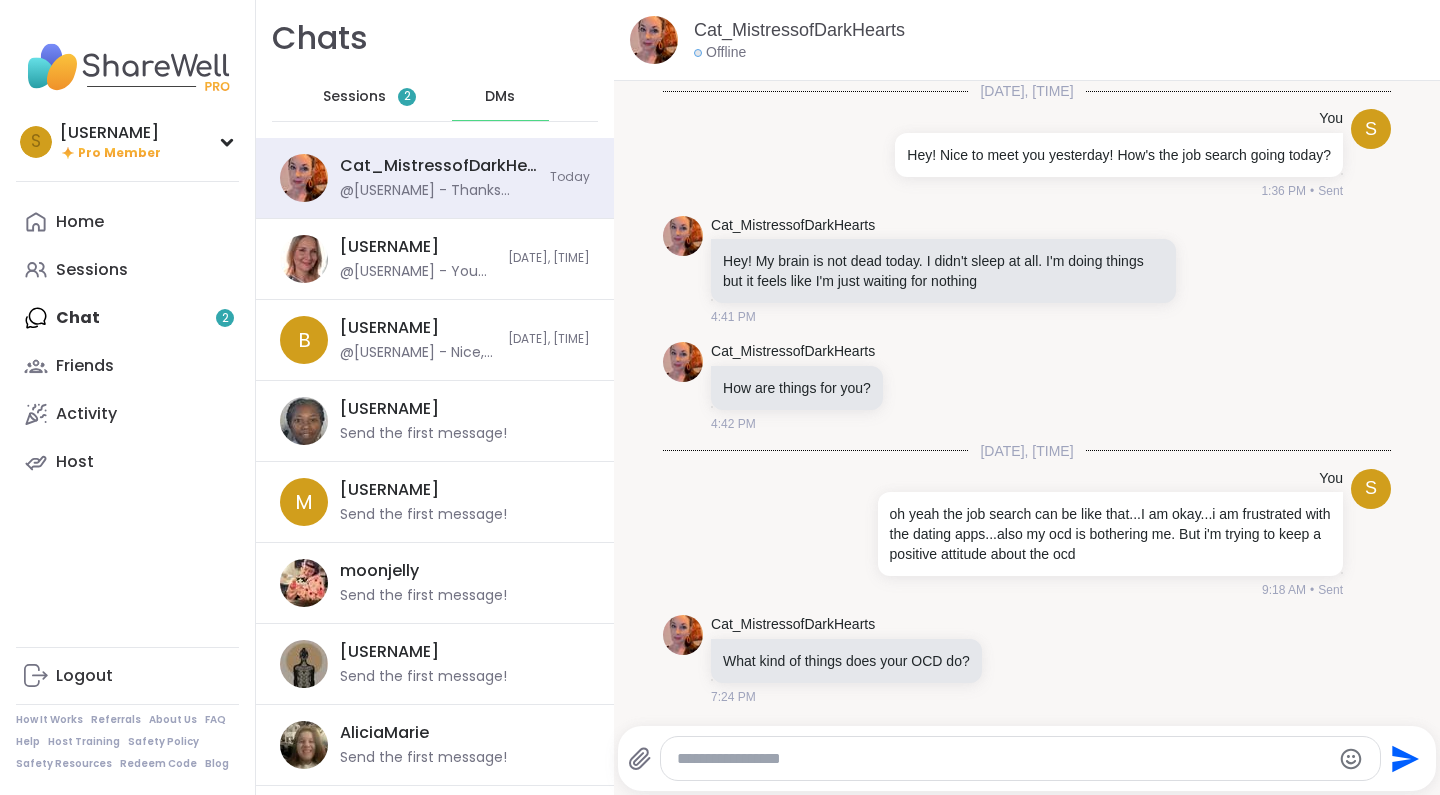 scroll, scrollTop: 0, scrollLeft: 0, axis: both 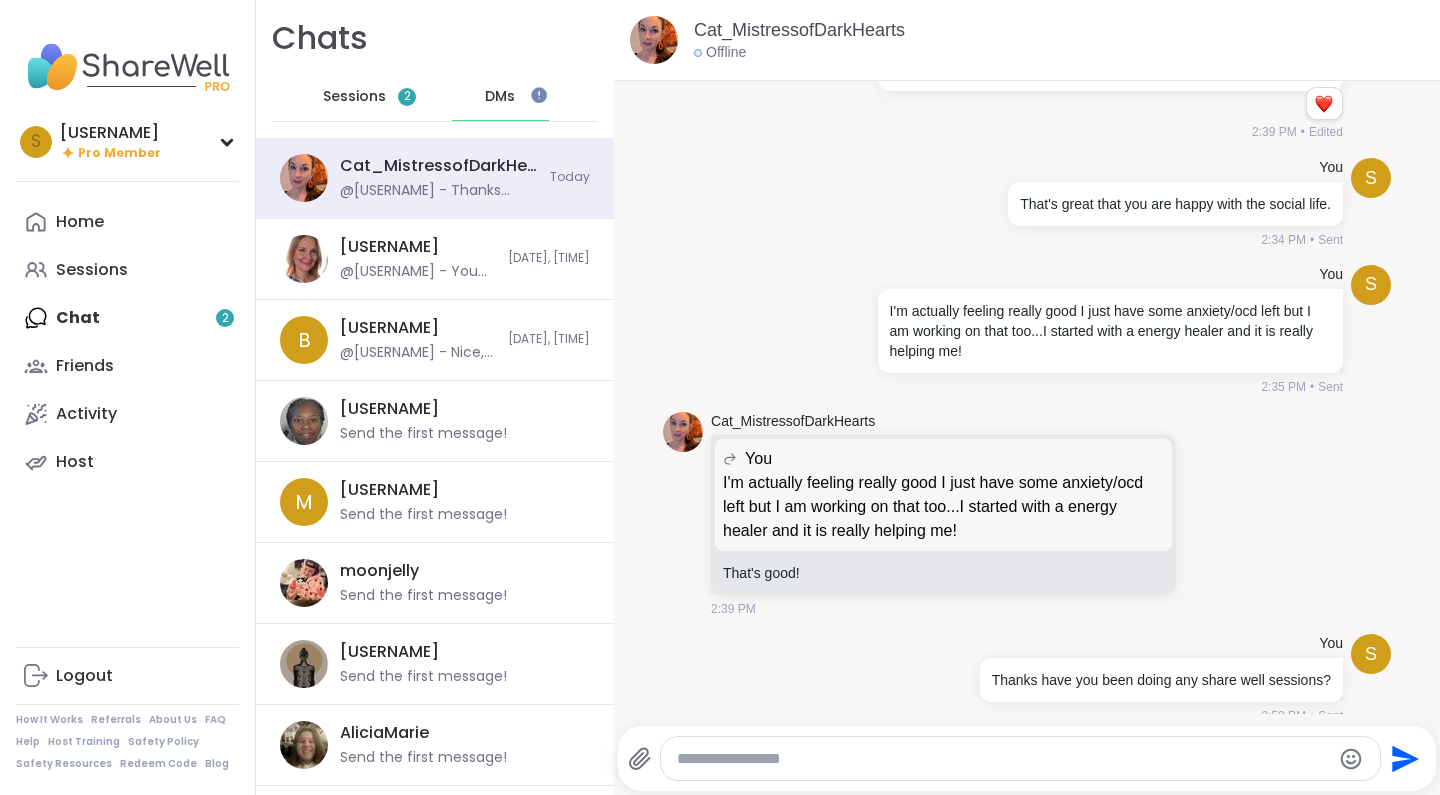 click on "Sessions" at bounding box center [354, 97] 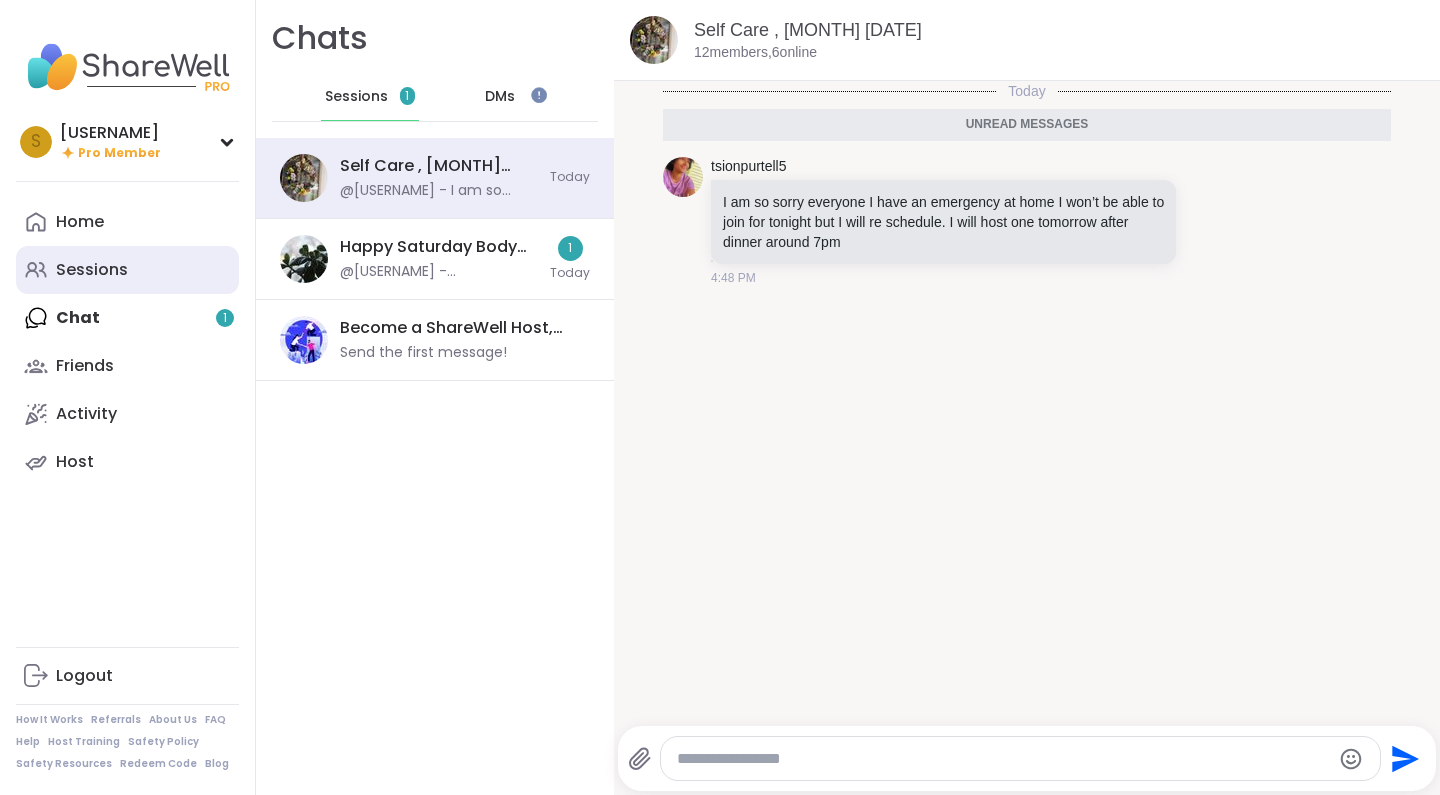 click on "Sessions" at bounding box center [127, 270] 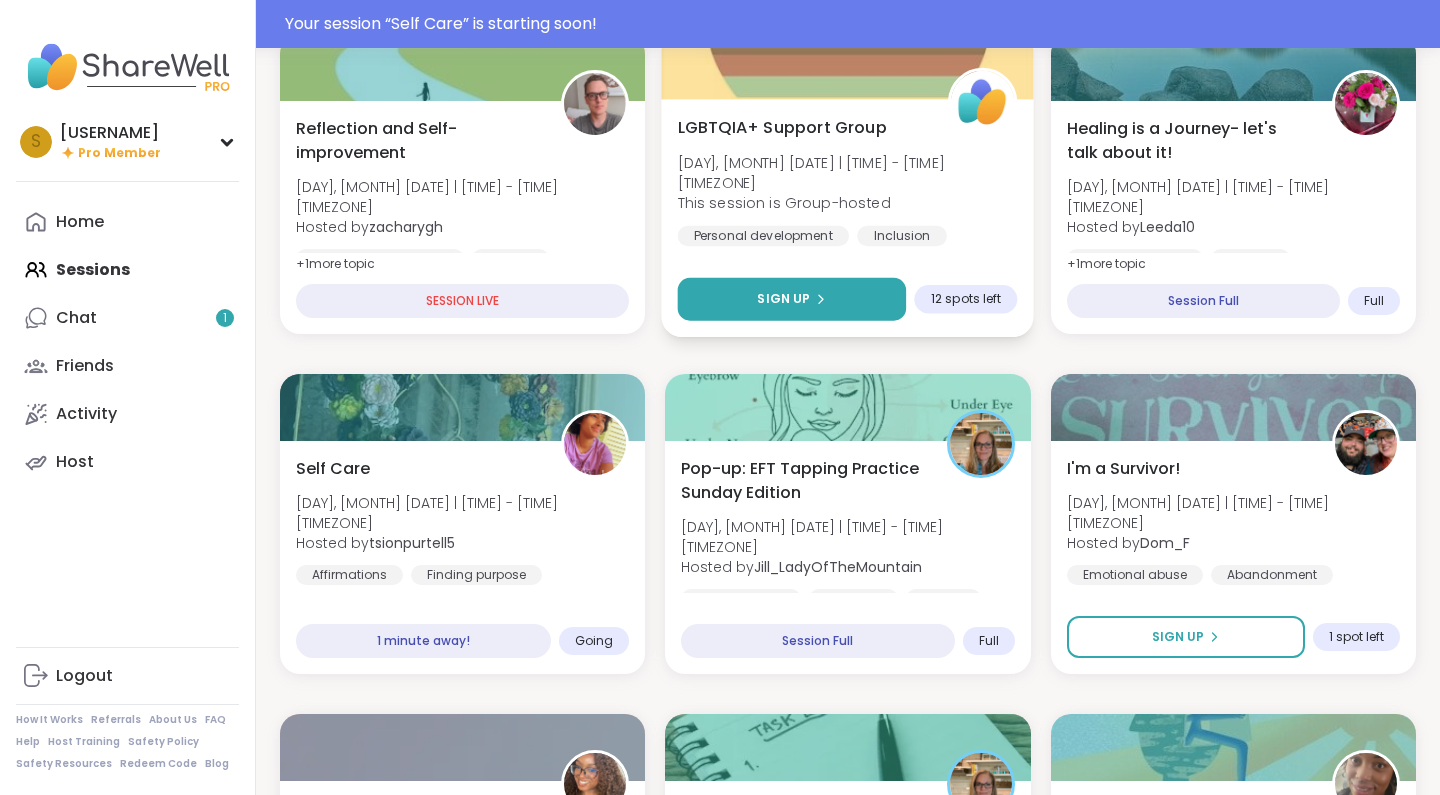 scroll, scrollTop: 702, scrollLeft: 0, axis: vertical 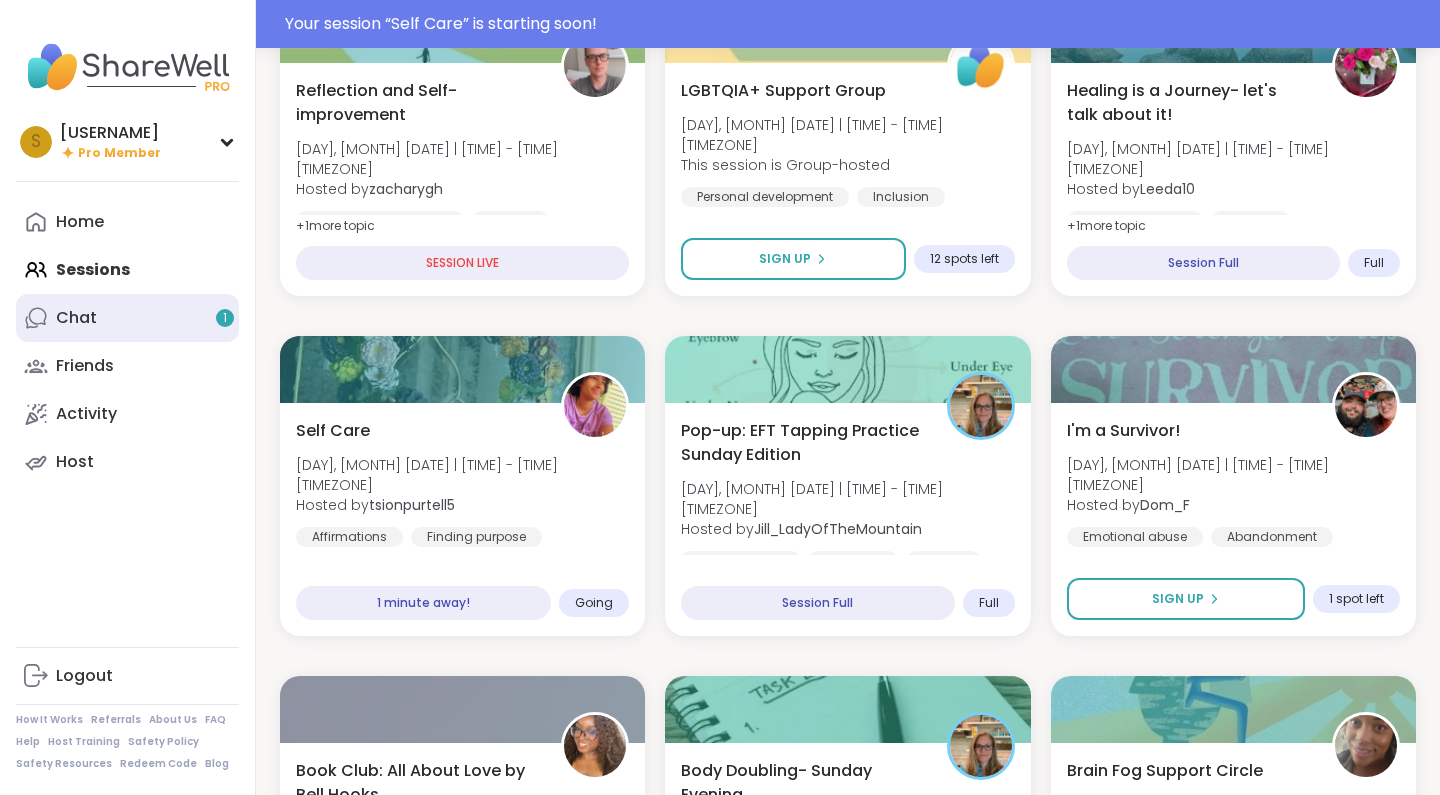 click on "Chat 1" at bounding box center [127, 318] 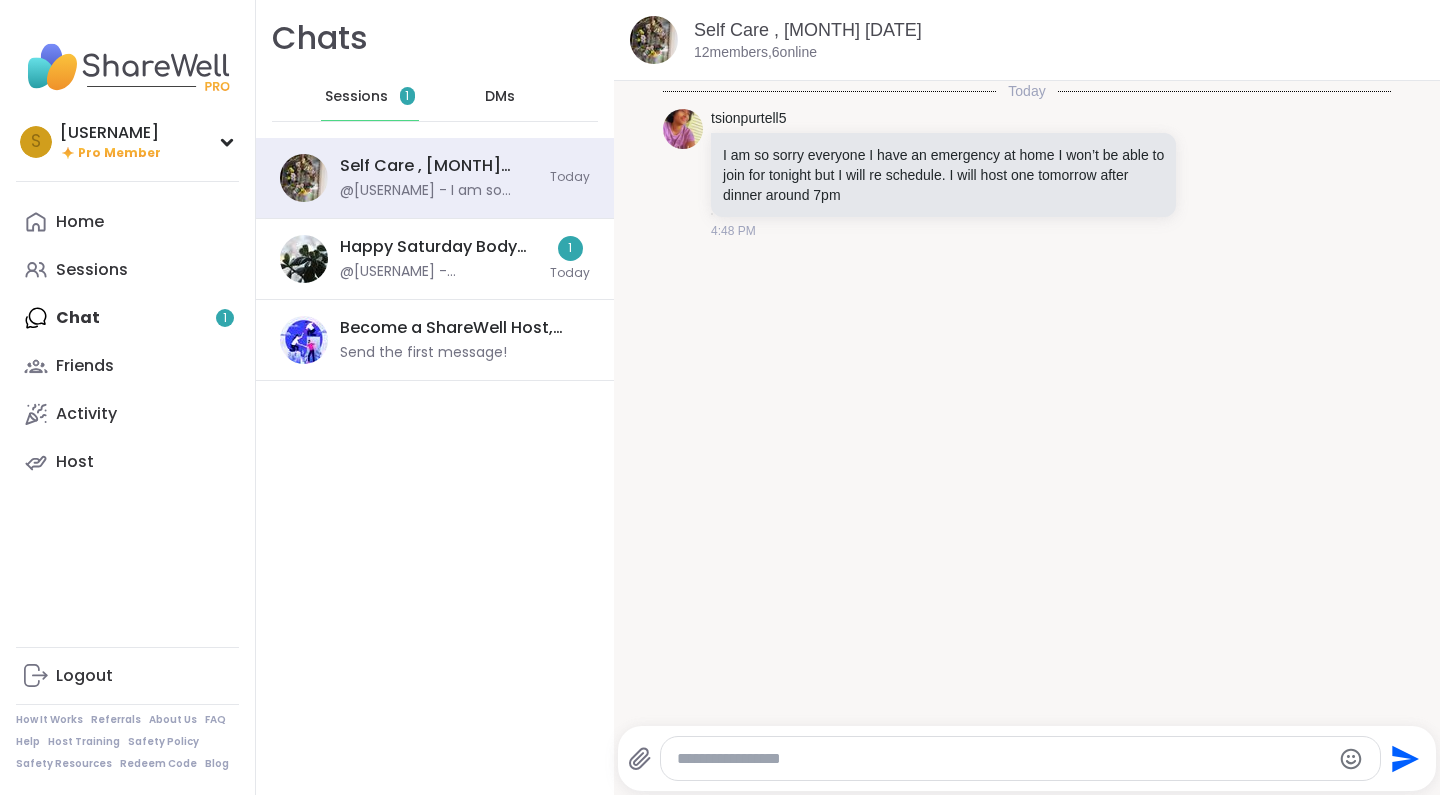 scroll, scrollTop: 0, scrollLeft: 0, axis: both 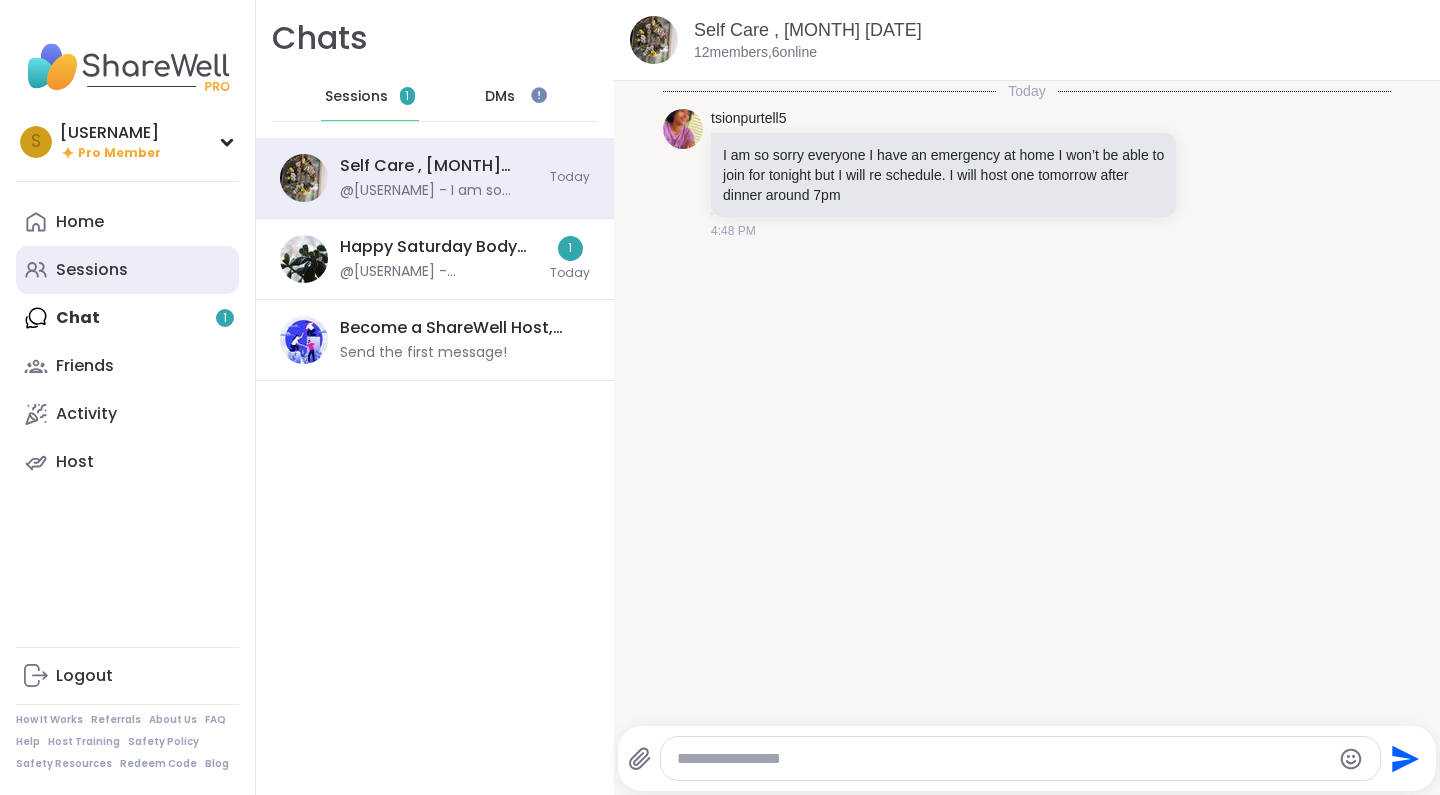 click on "Sessions" at bounding box center [127, 270] 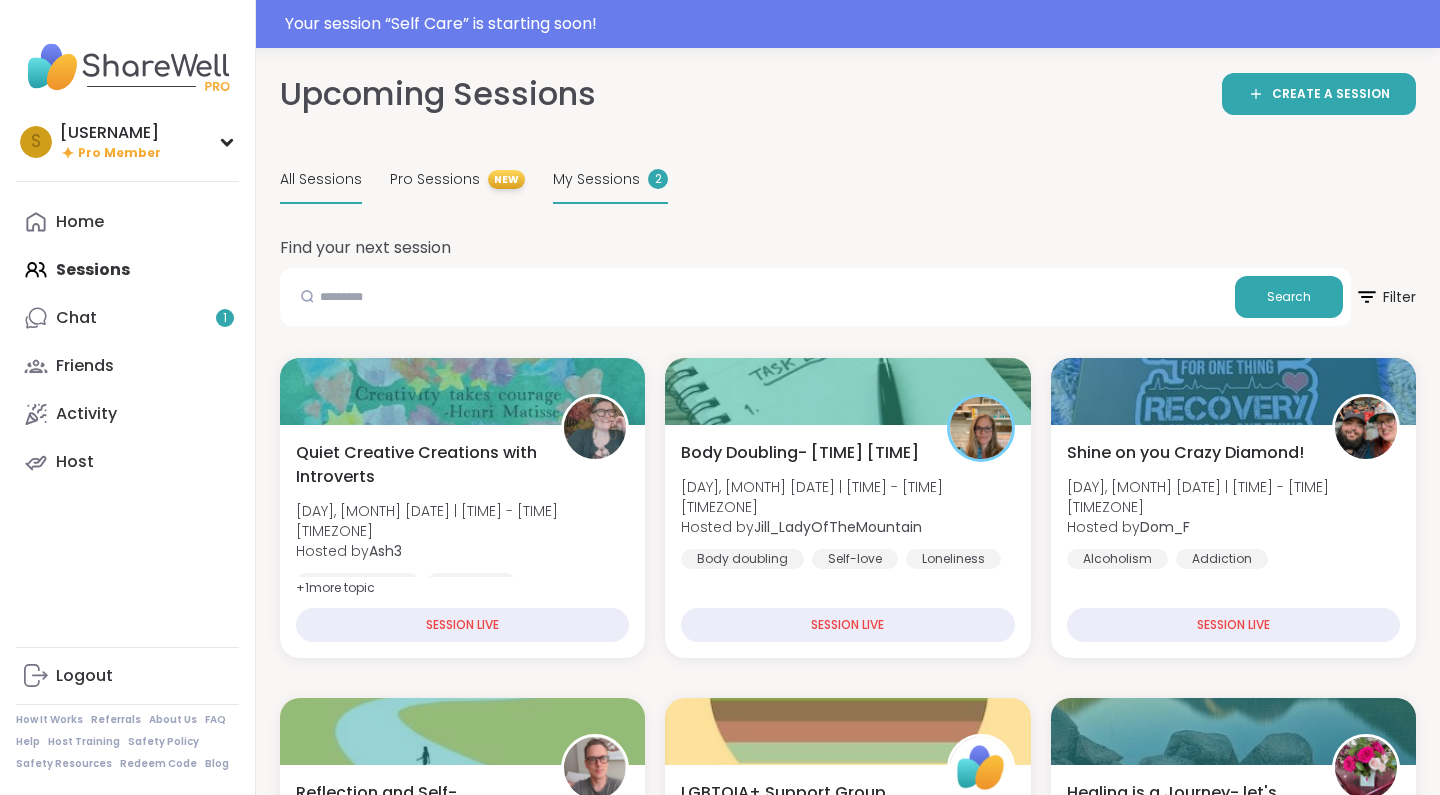click on "My Sessions" at bounding box center (596, 179) 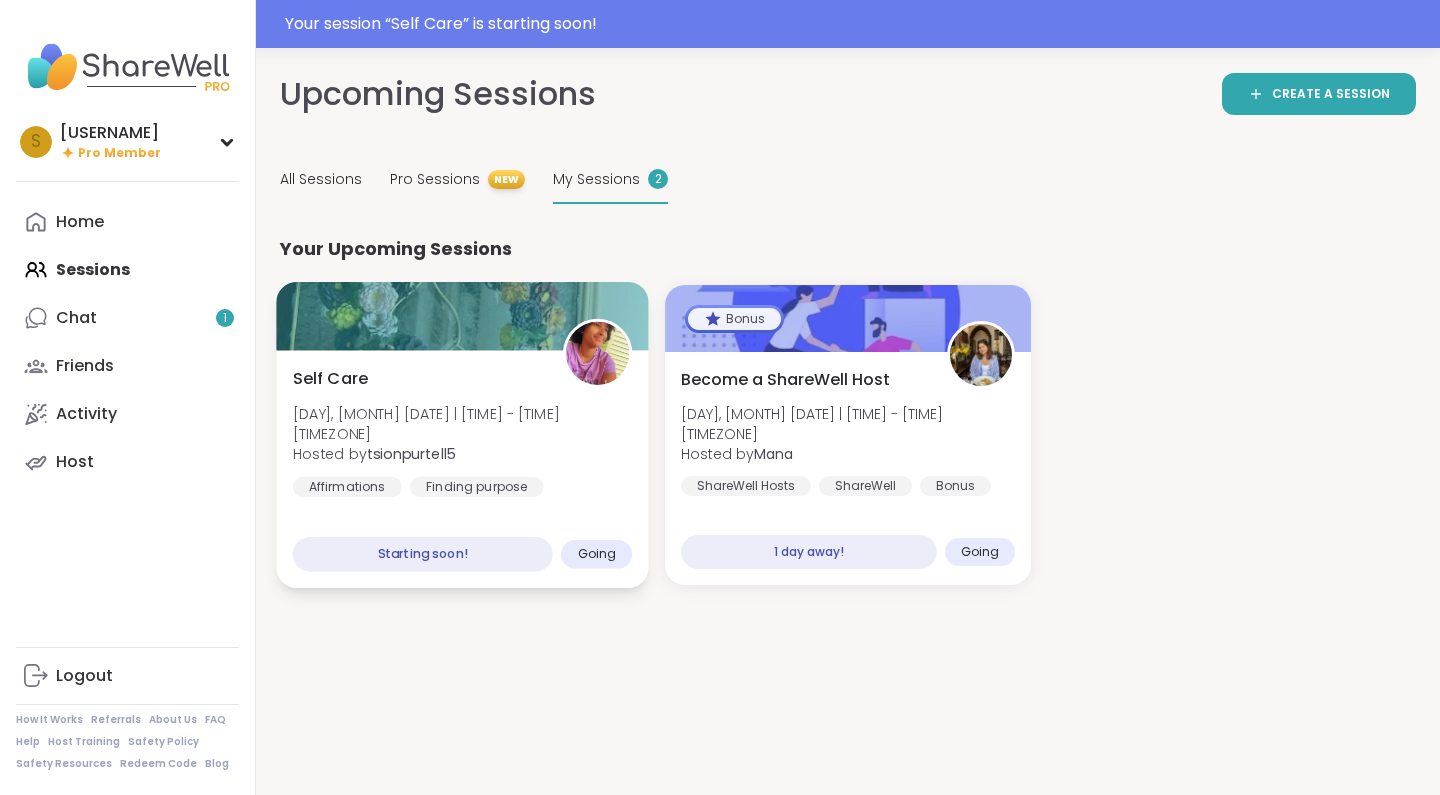 click on "Self Care [DAY], [MONTH] [DATE] | [TIME] - [TIME] [TIMEZONE] Hosted by [USERNAME] Affirmations Finding purpose Assertiveness" at bounding box center (463, 446) 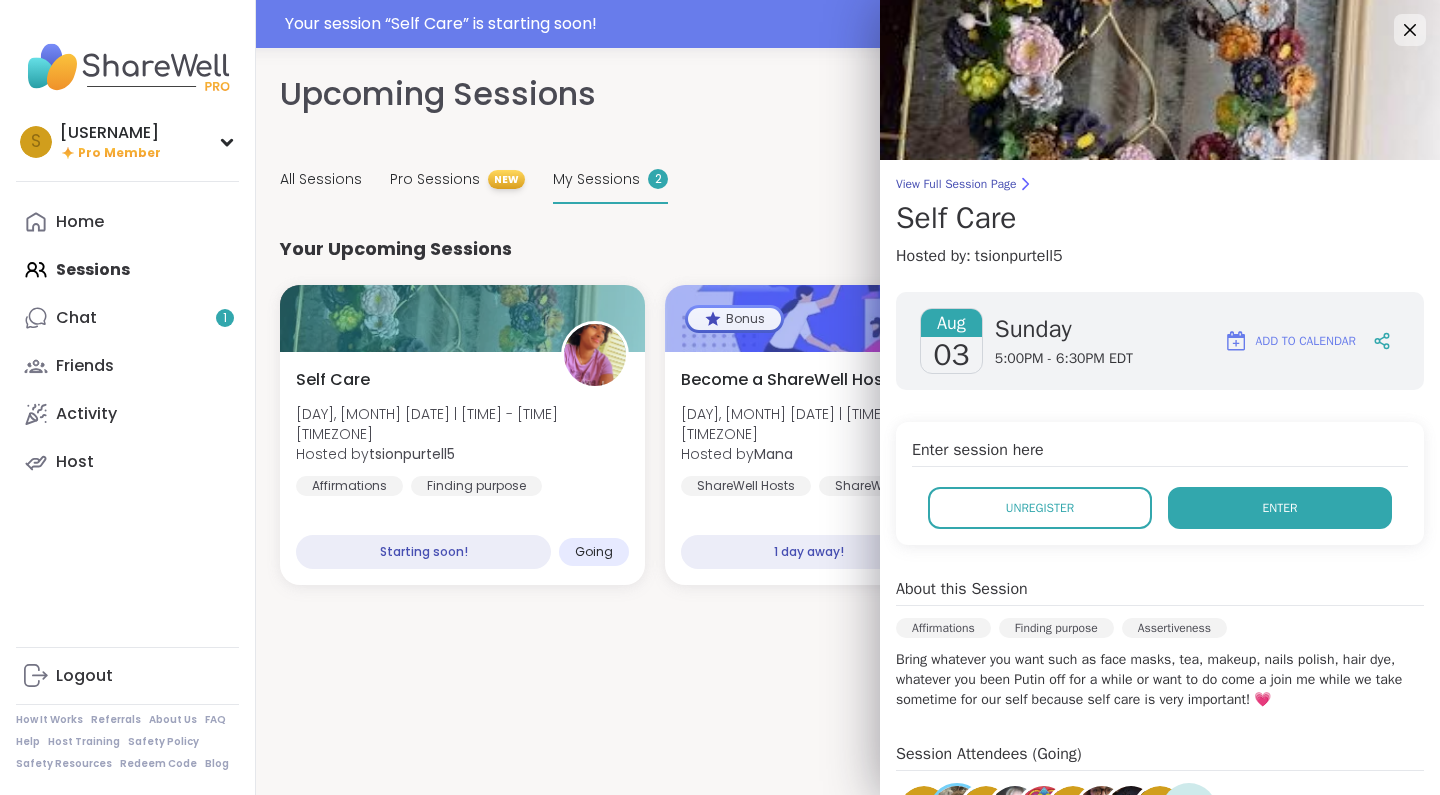click on "Enter" at bounding box center (1280, 508) 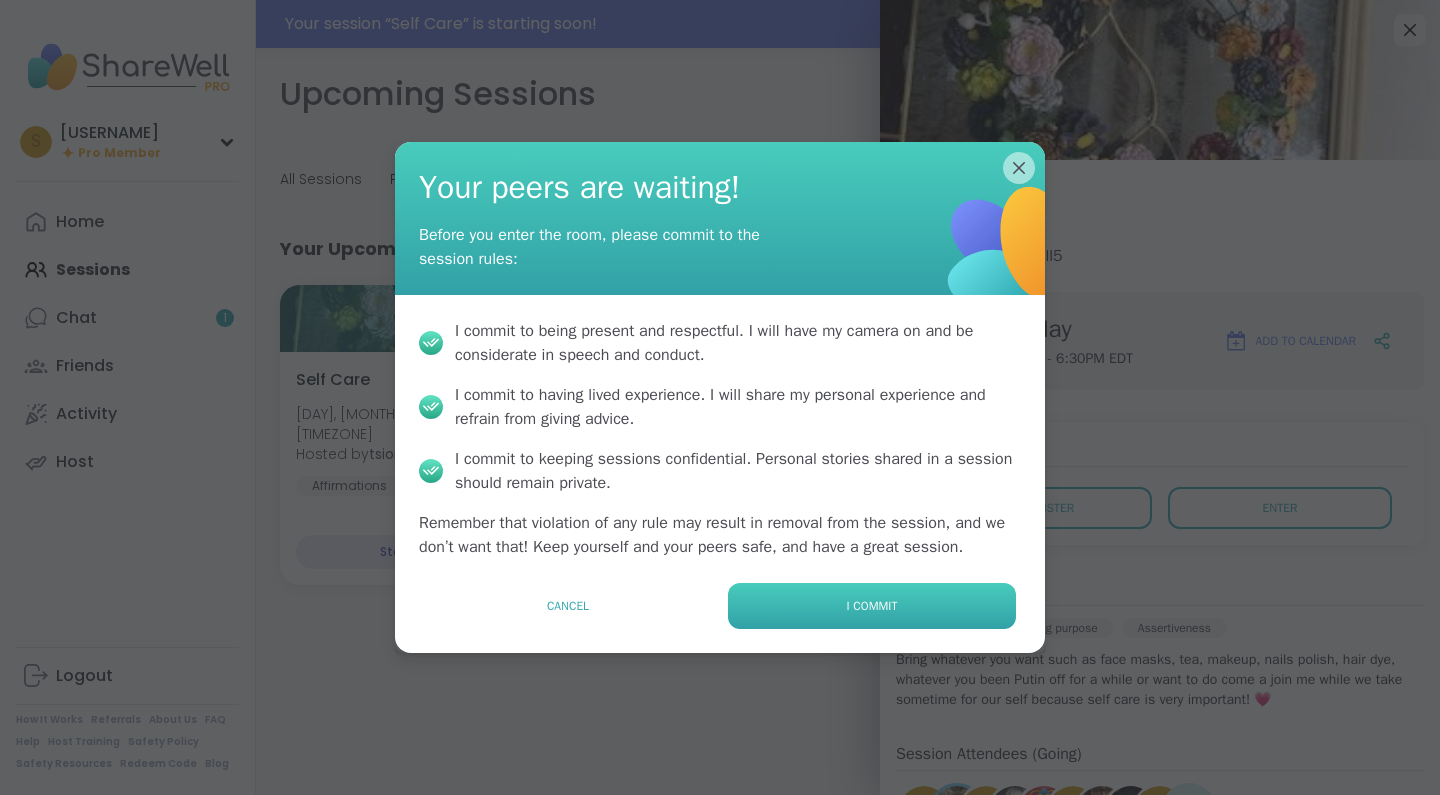 click on "I commit" at bounding box center (872, 606) 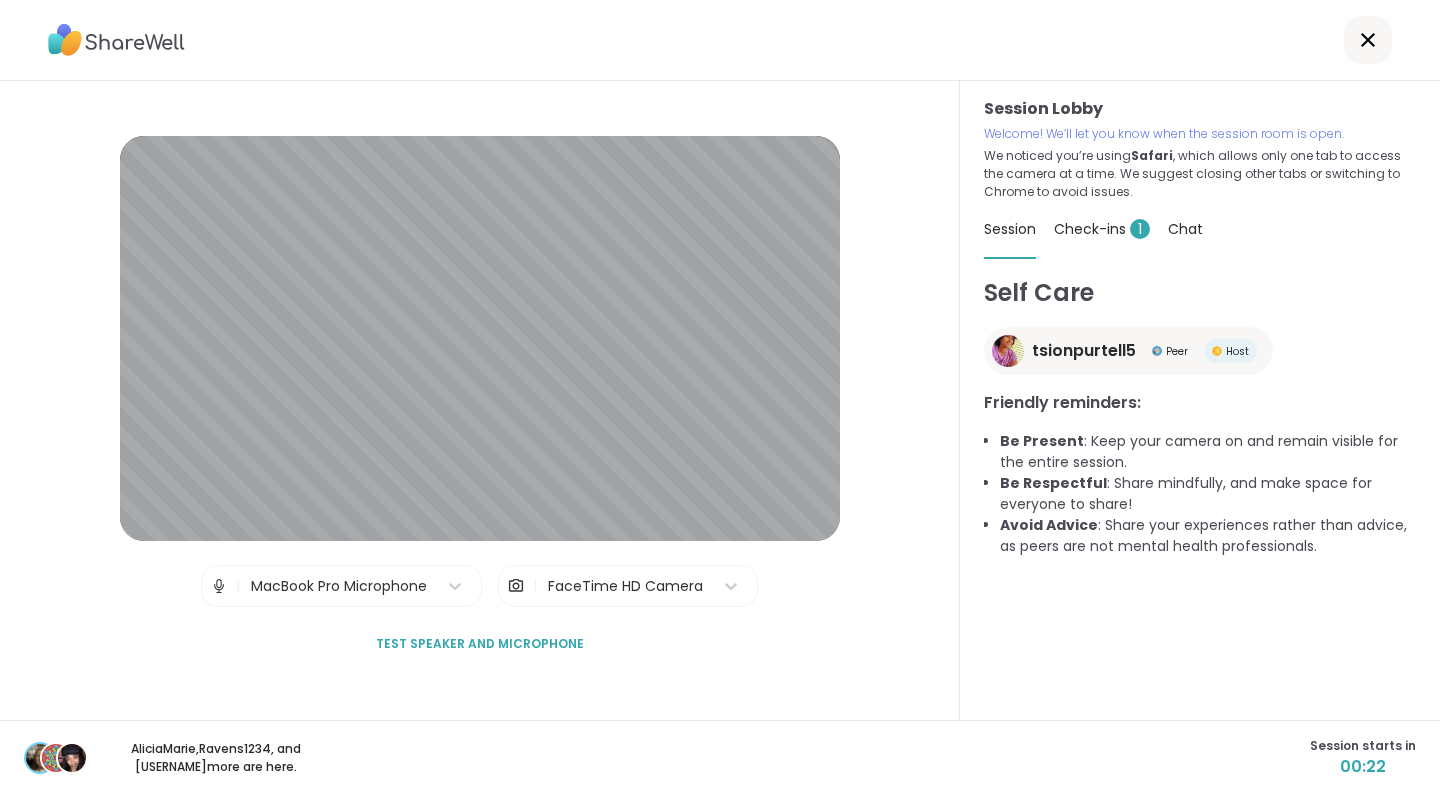 click on "Check-ins 1" at bounding box center [1102, 229] 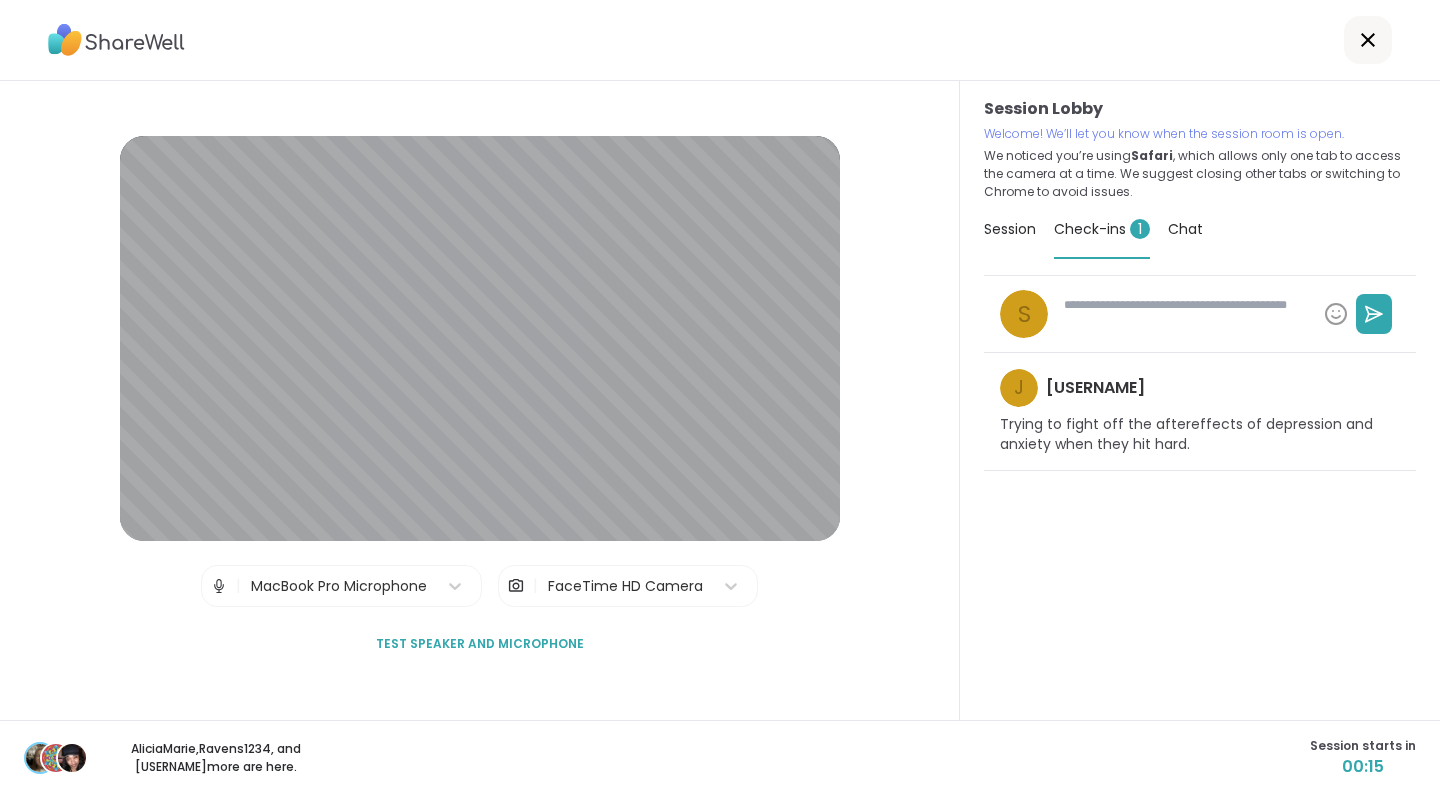 type on "*" 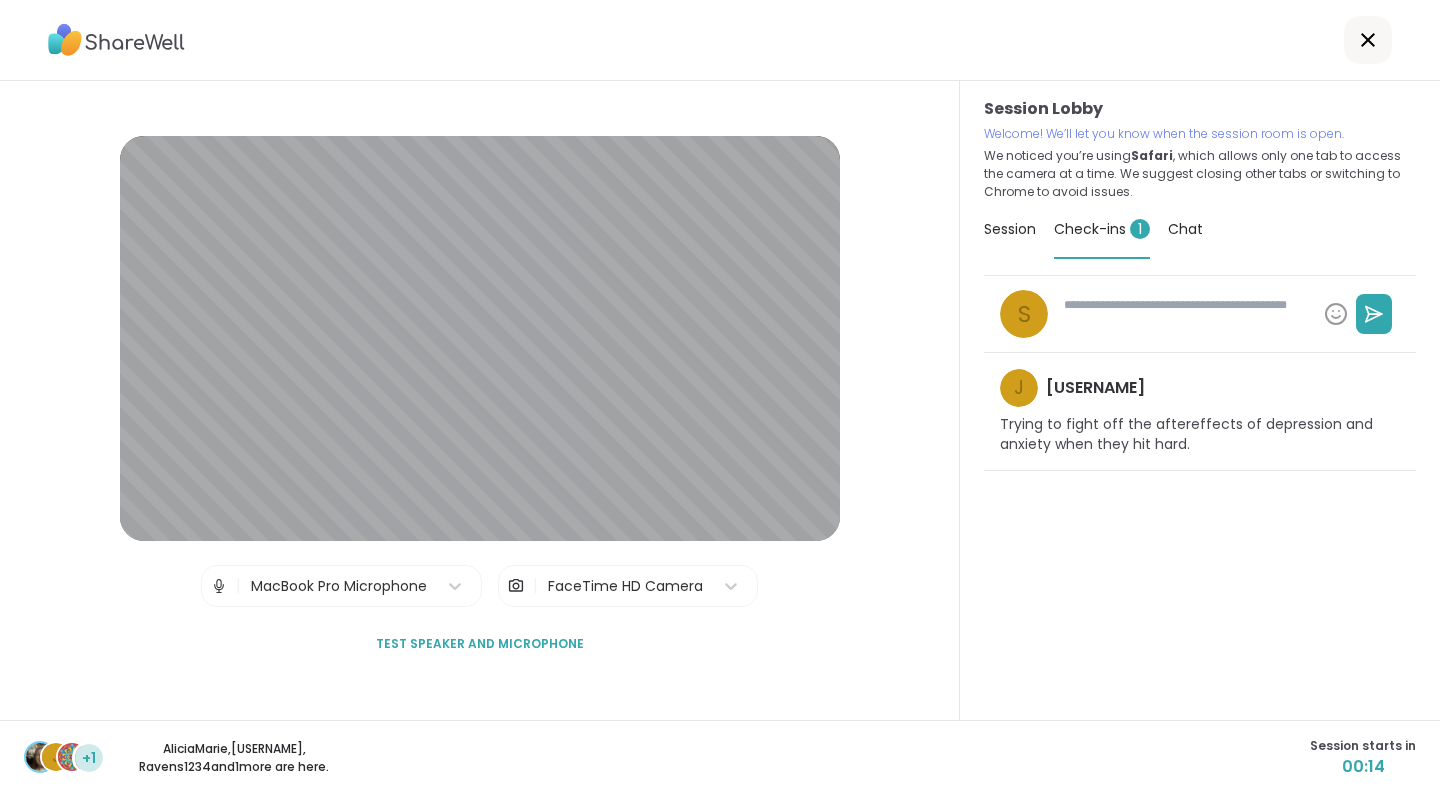 click on "Session" at bounding box center (1010, 229) 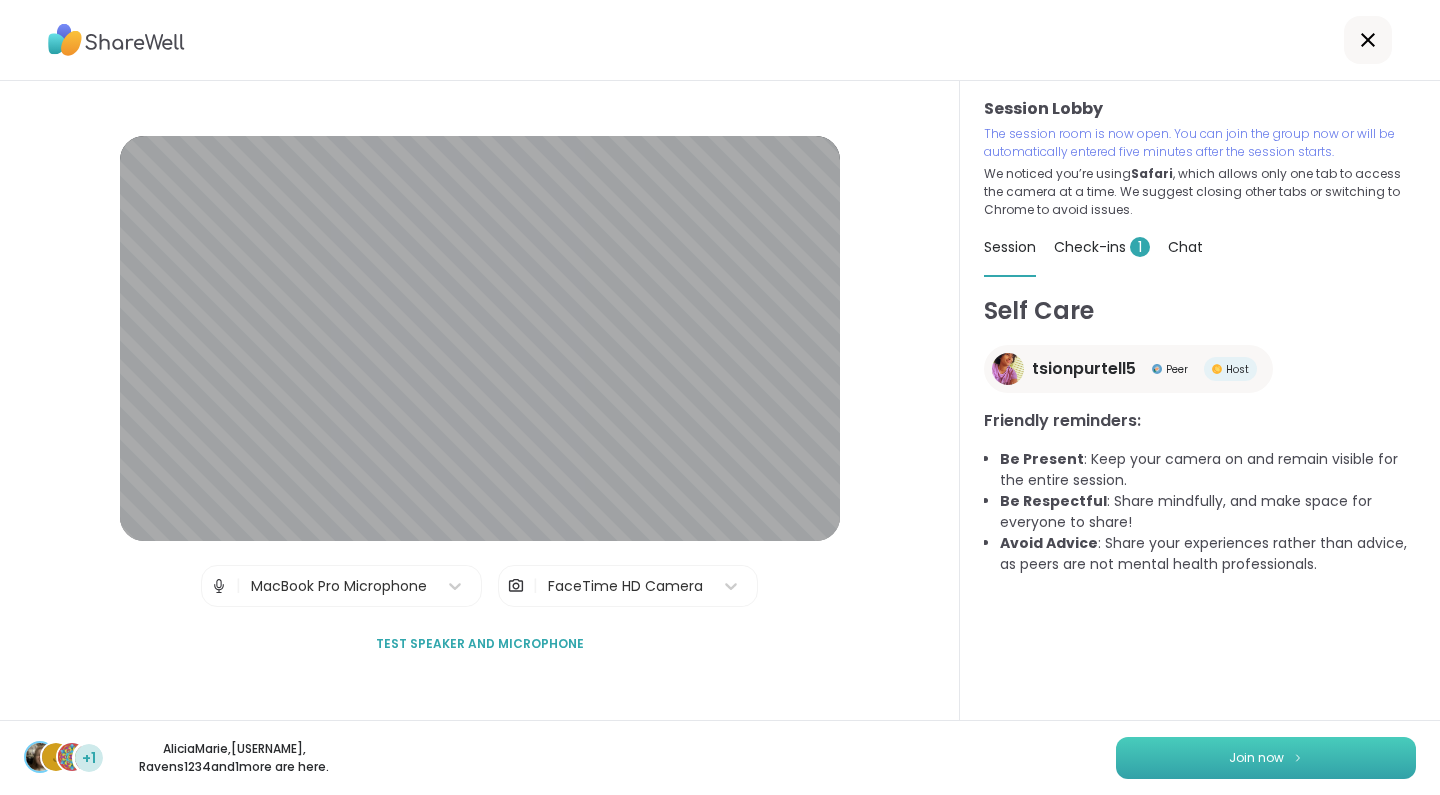 click at bounding box center (1298, 757) 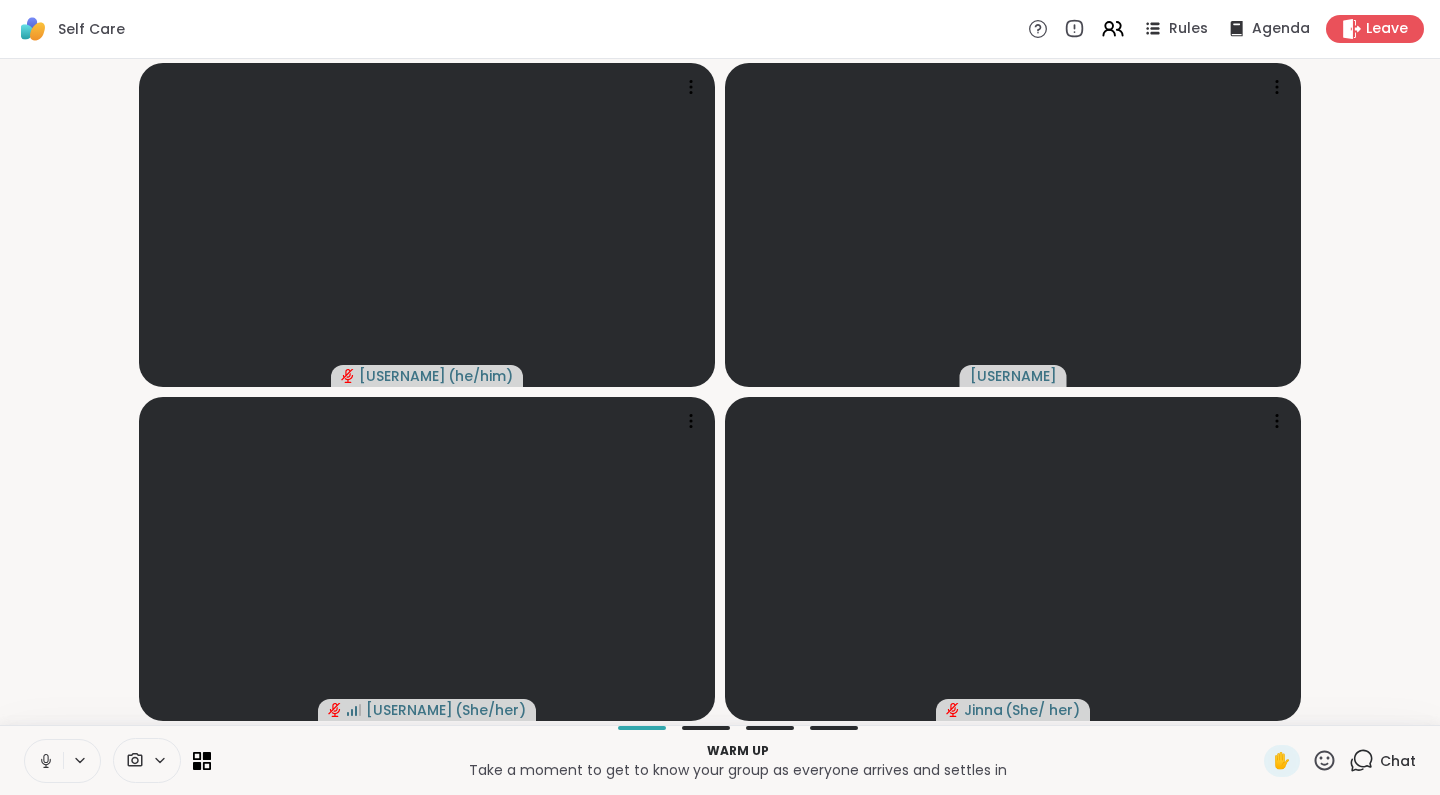 click on "Chat" at bounding box center (1398, 761) 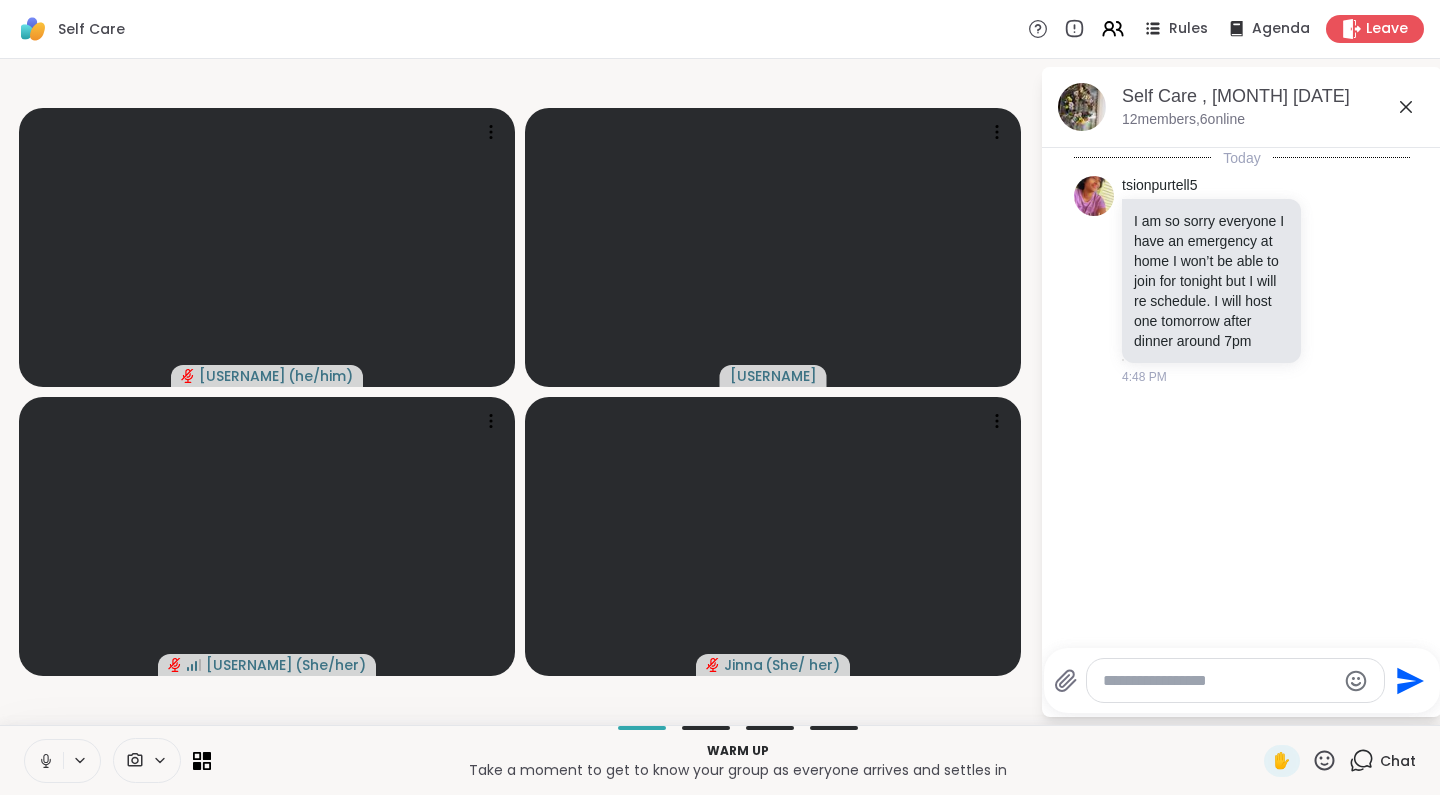 click 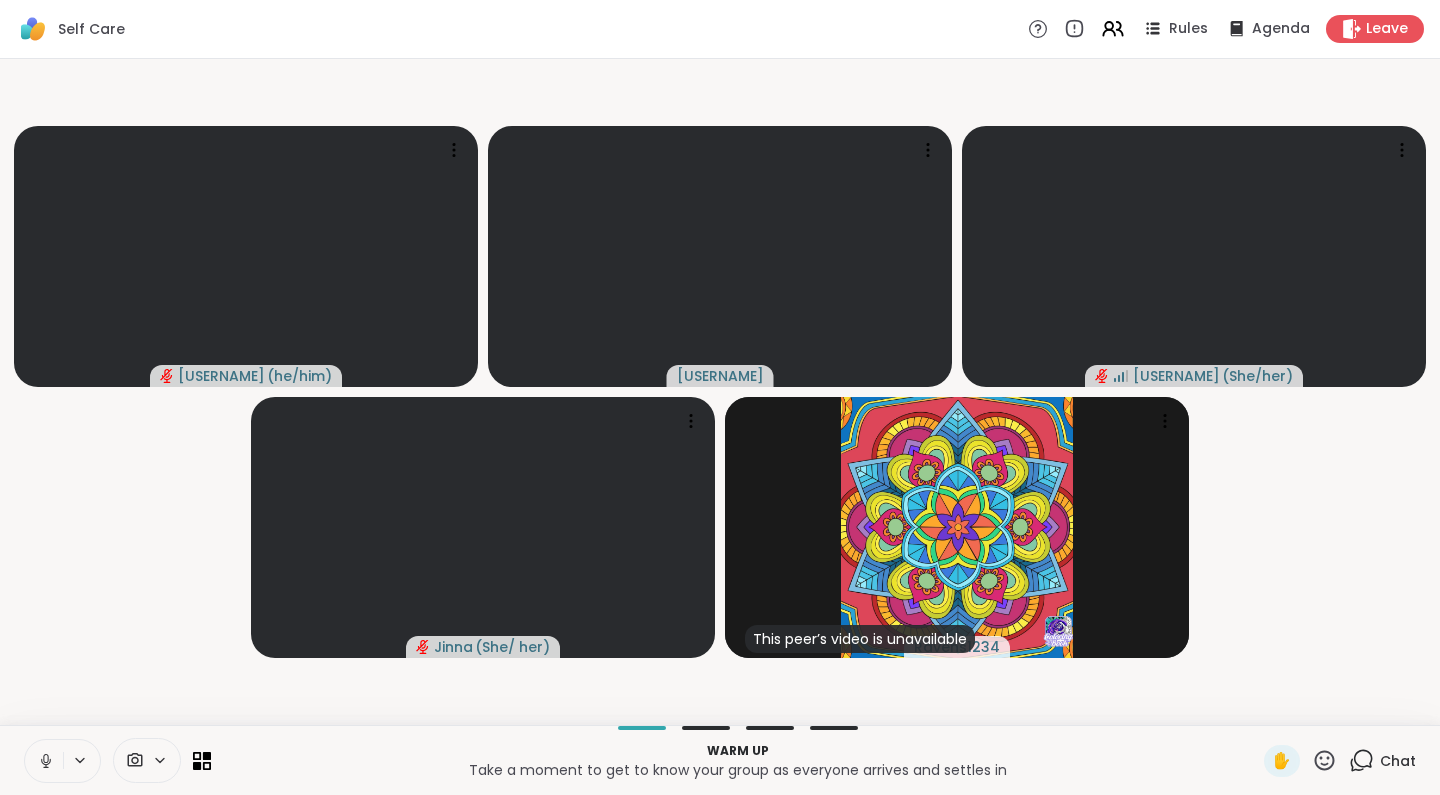 click on "Chat" at bounding box center (1398, 761) 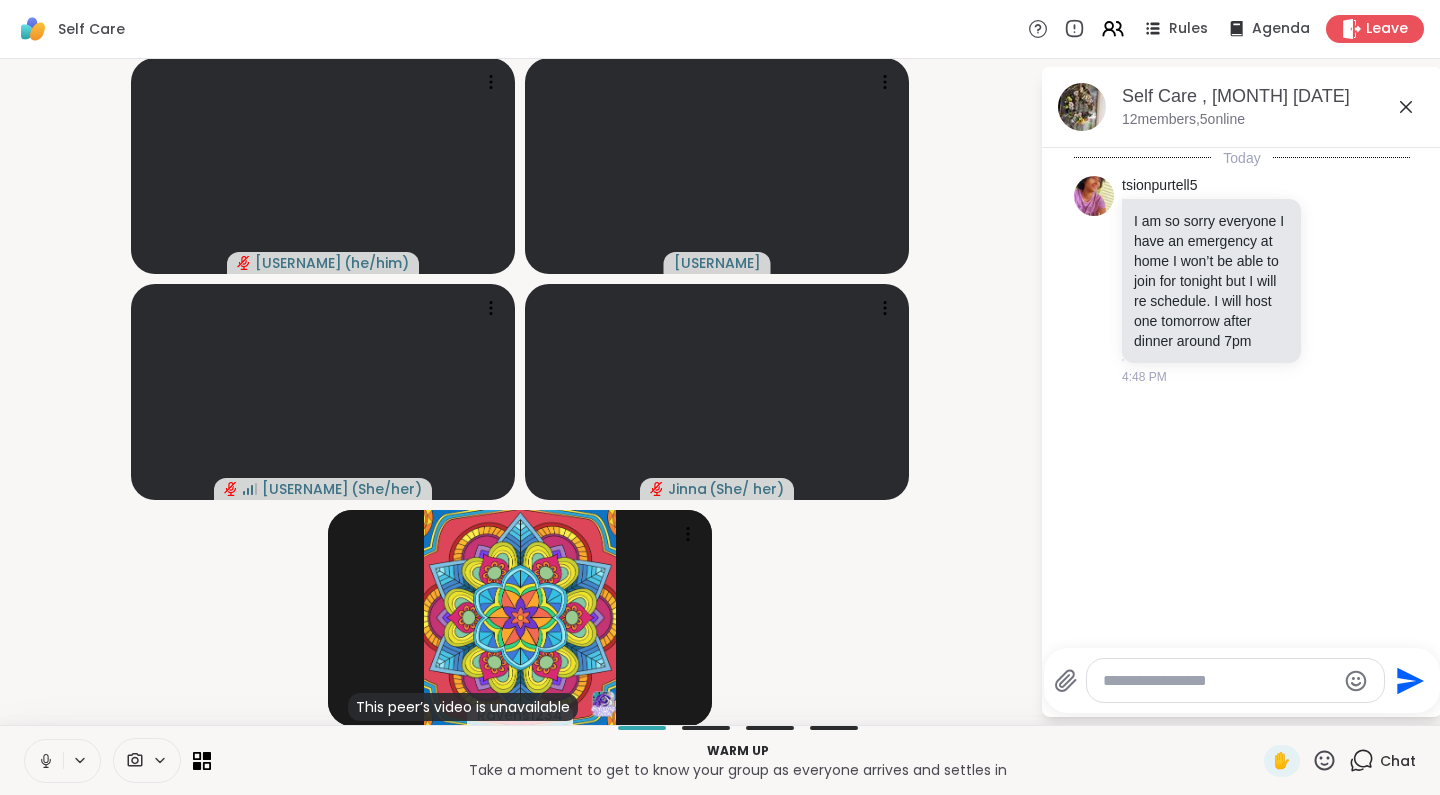 click 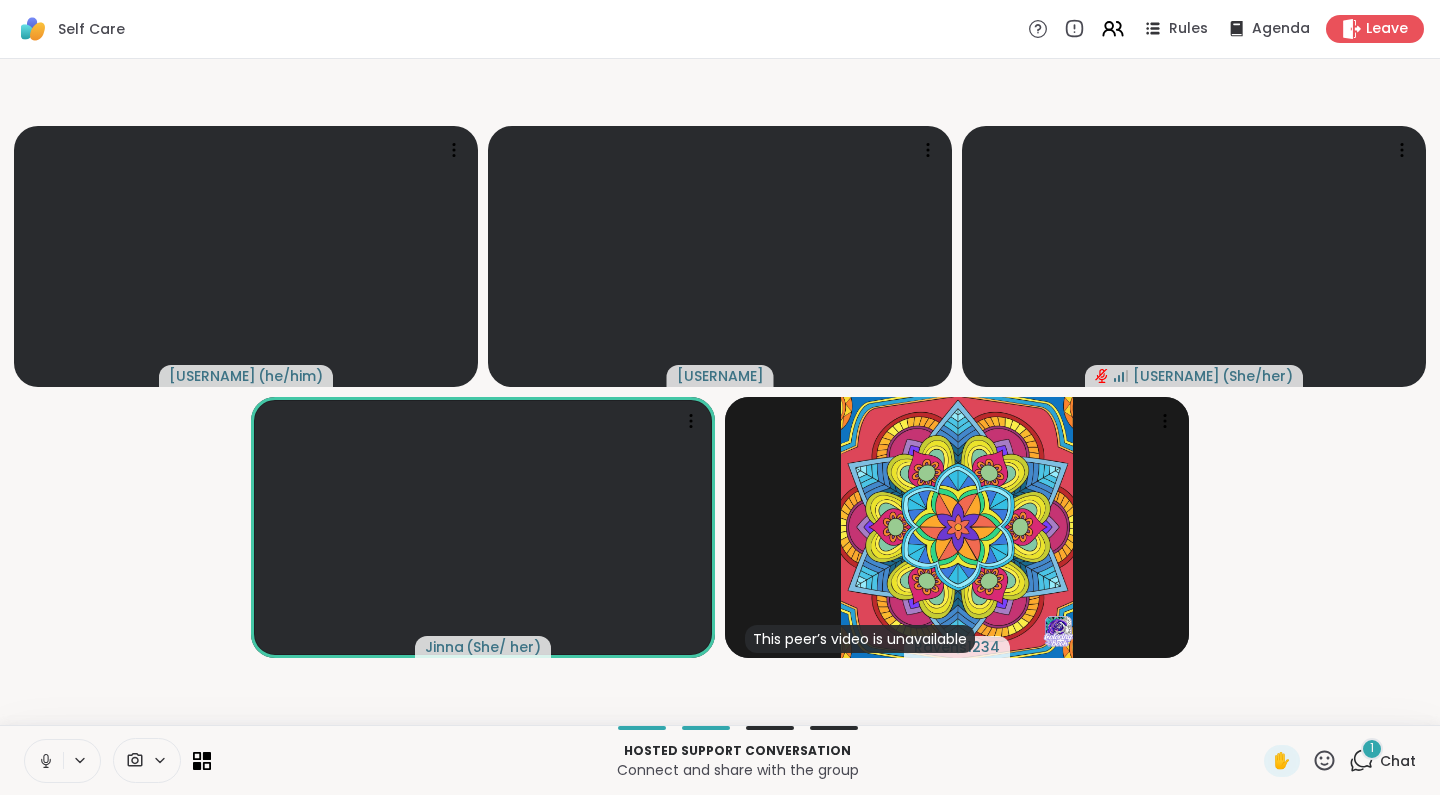 click on "1 Chat" at bounding box center (1382, 761) 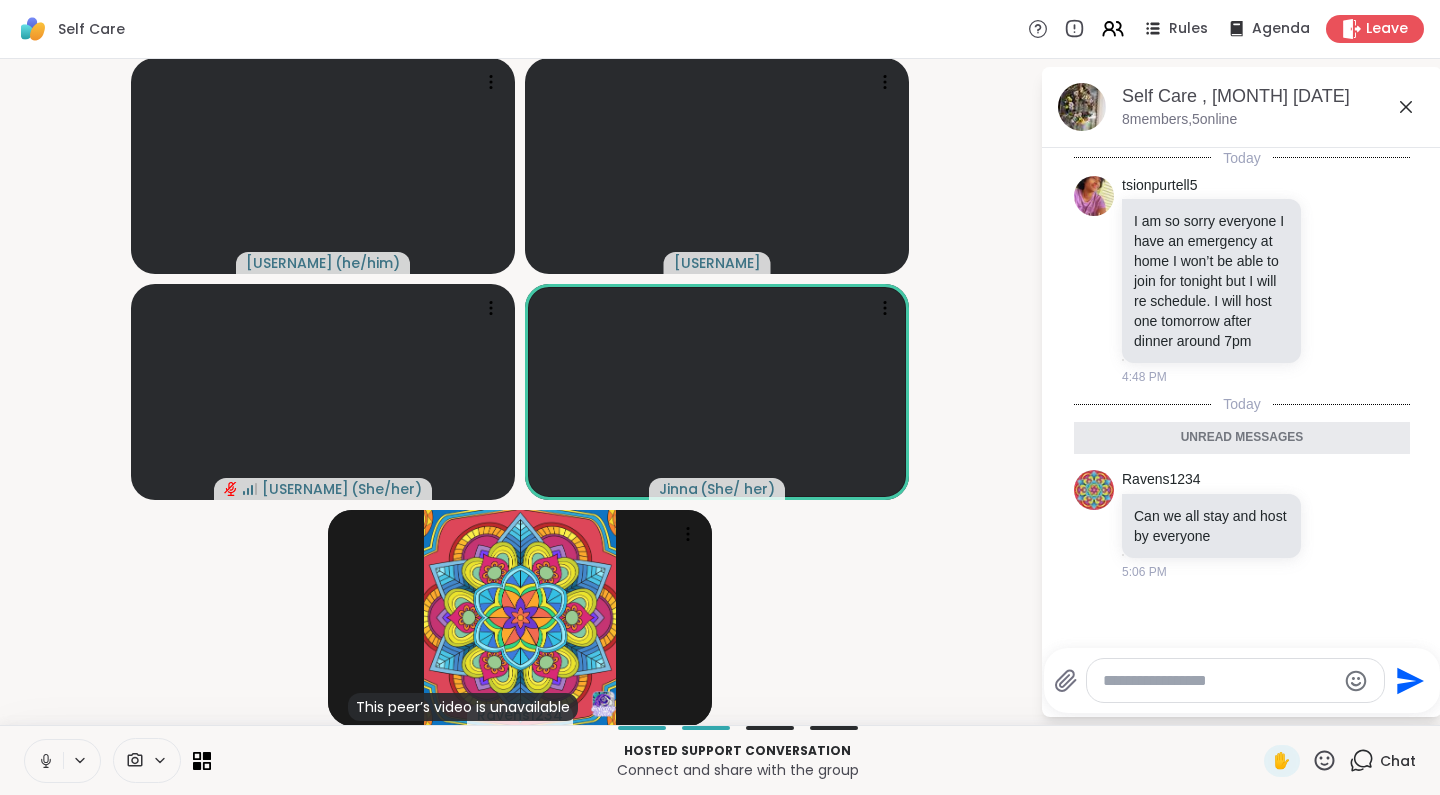 click 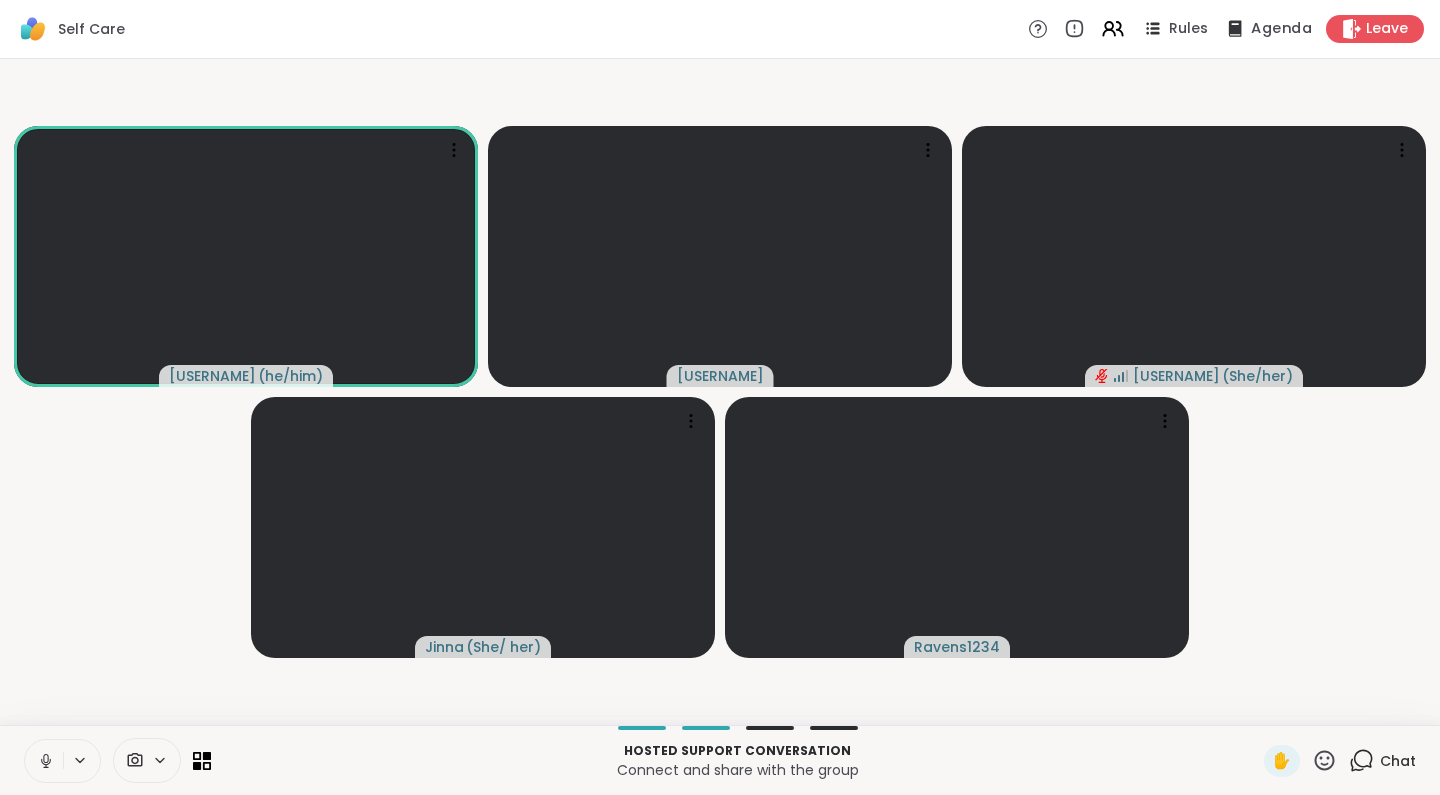 click on "Agenda" at bounding box center [1281, 29] 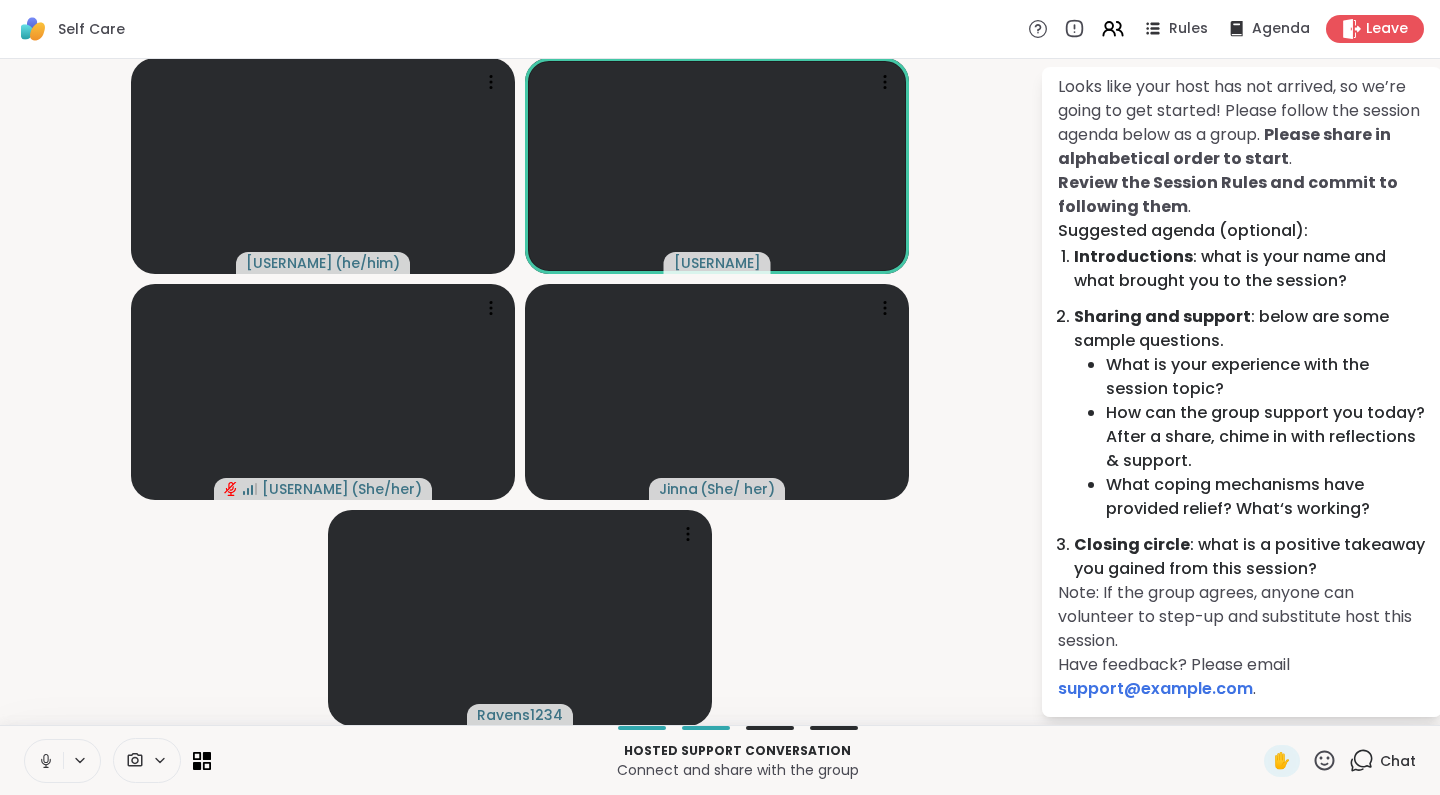 scroll, scrollTop: 61, scrollLeft: 0, axis: vertical 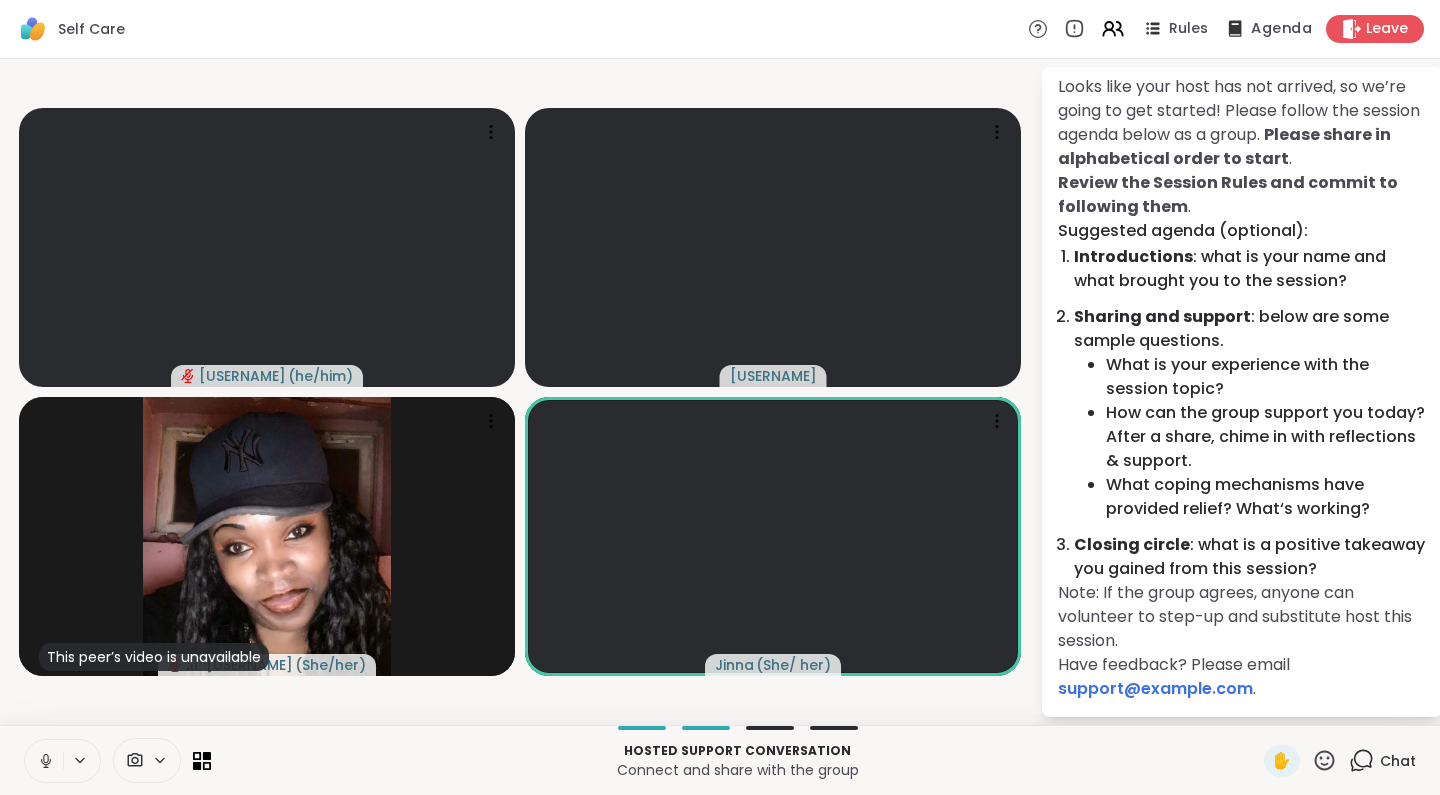 click on "Agenda" at bounding box center (1281, 29) 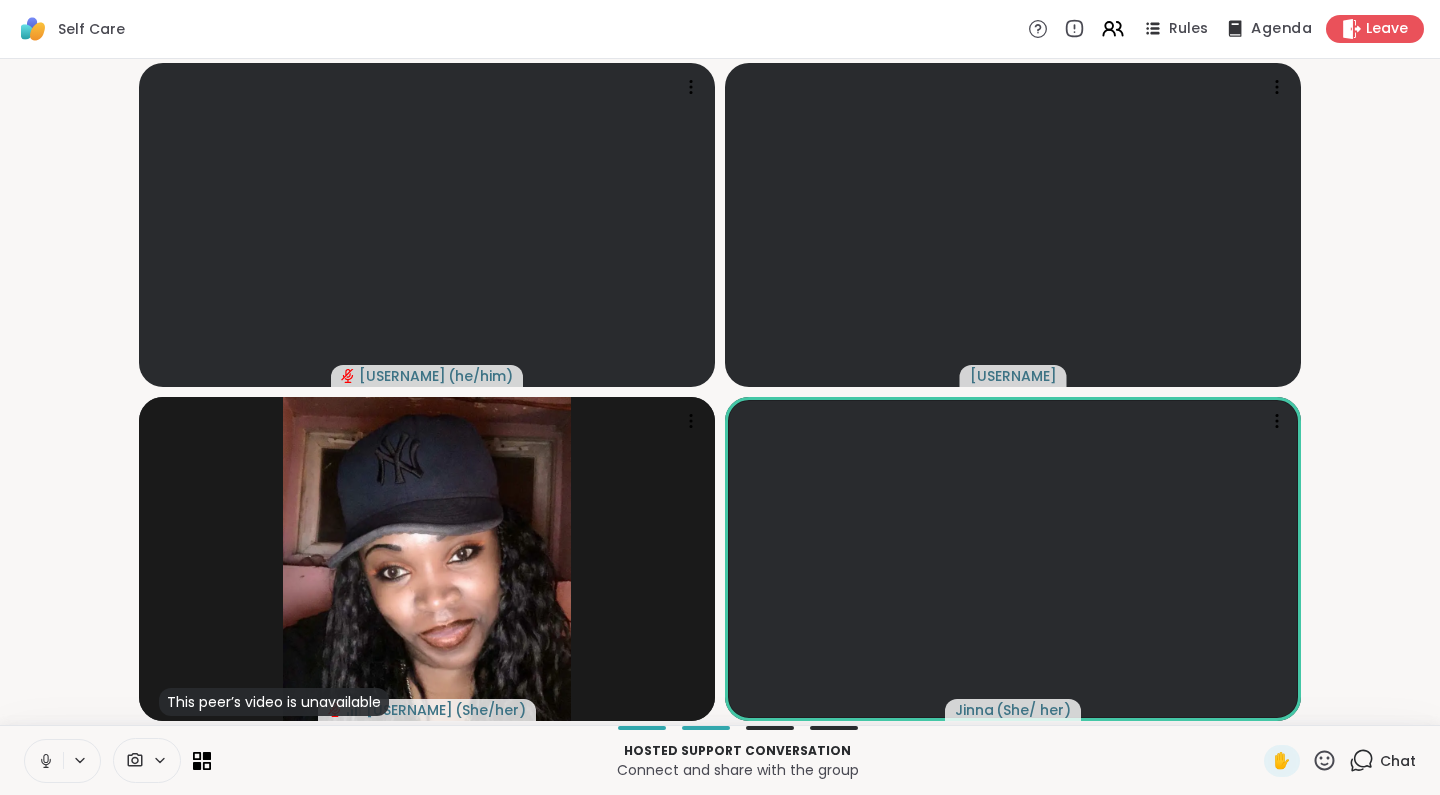 click 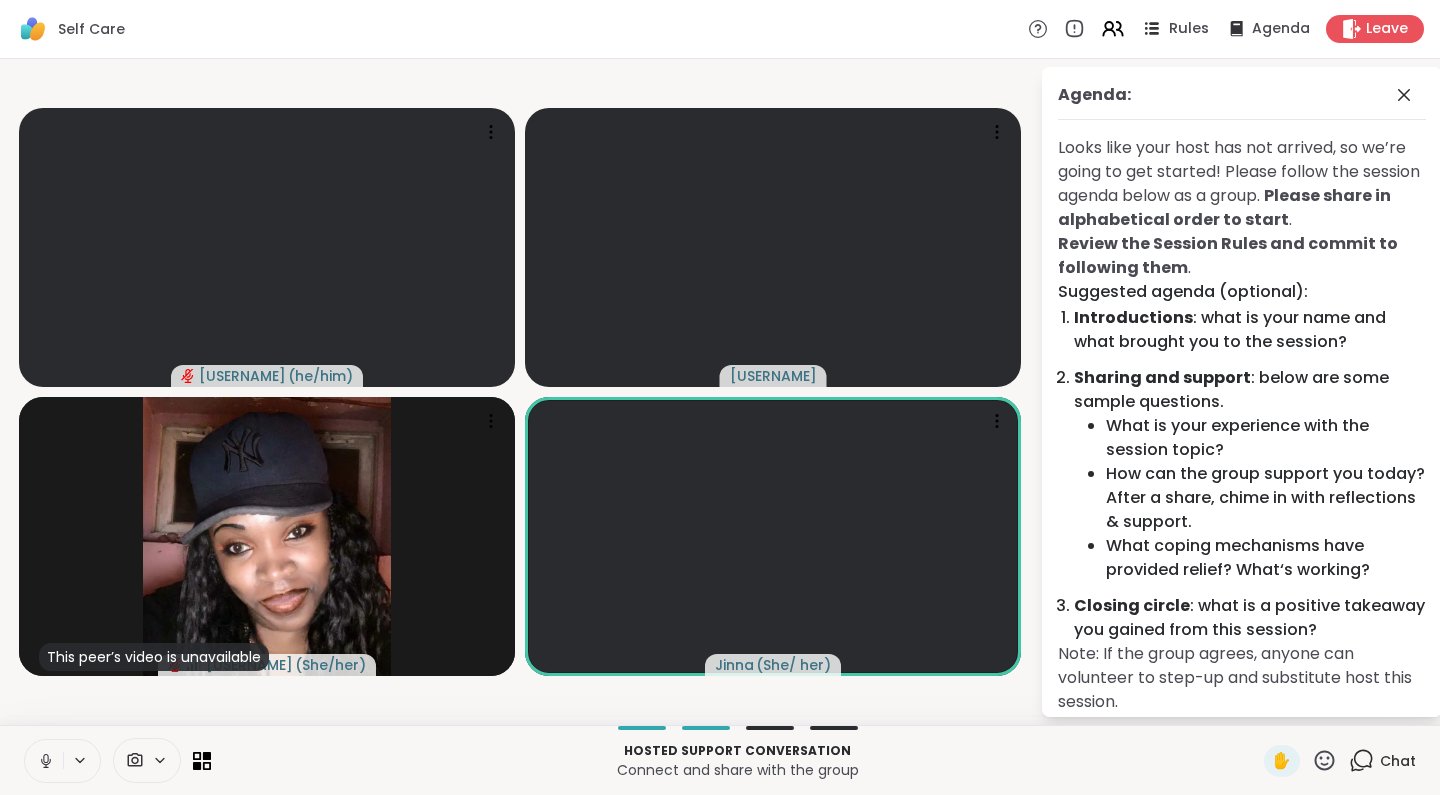 click on "Rules" at bounding box center (1189, 29) 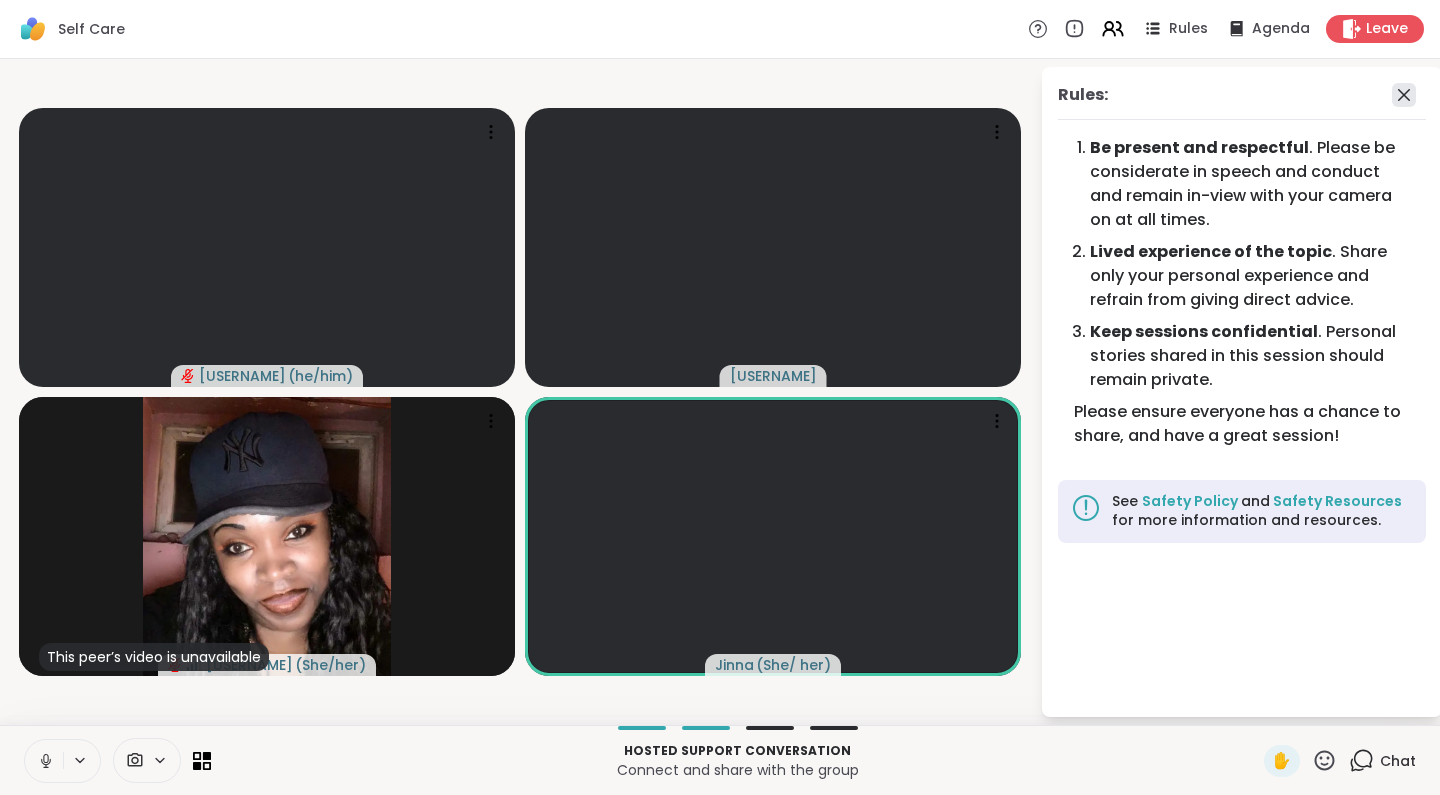 click 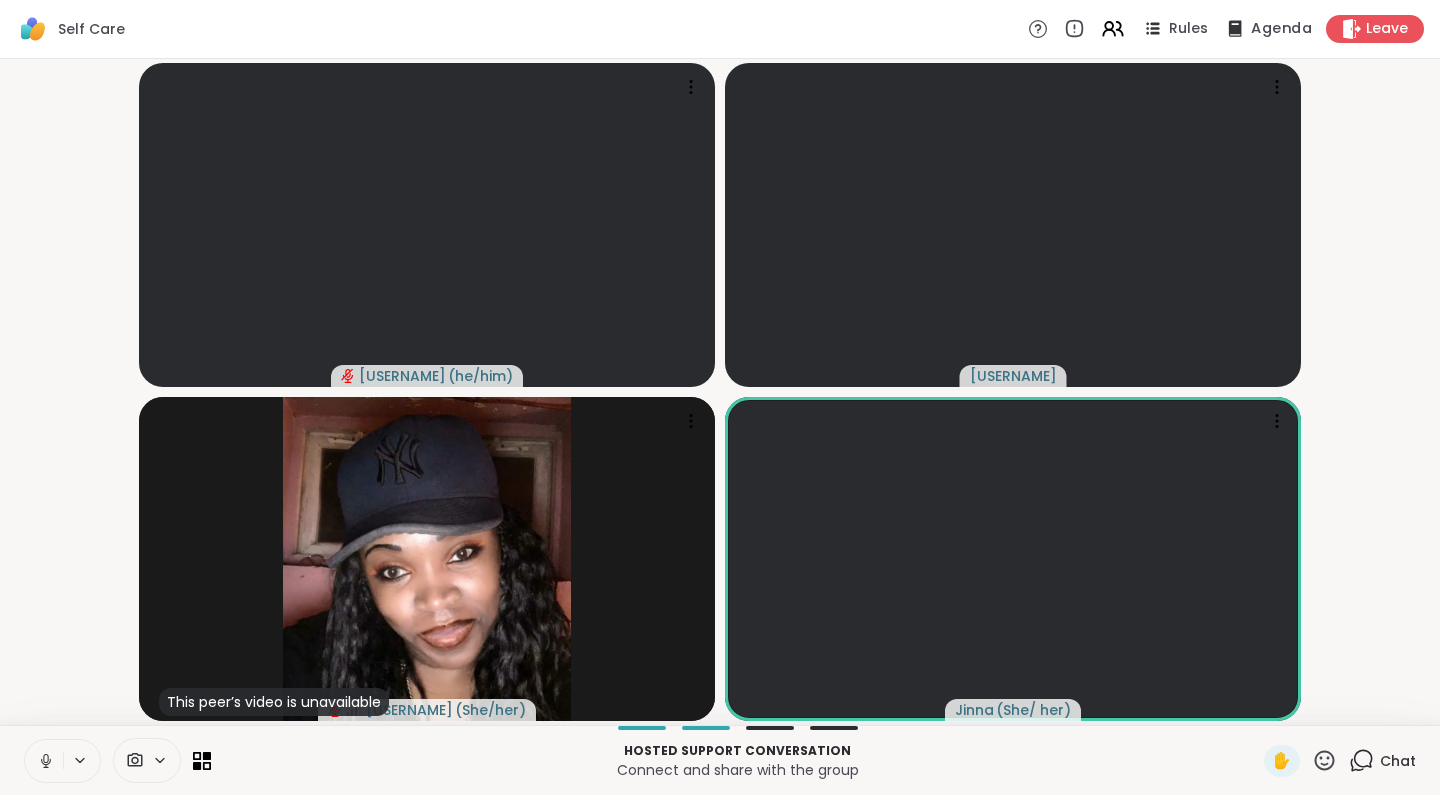 click on "Agenda" at bounding box center [1281, 29] 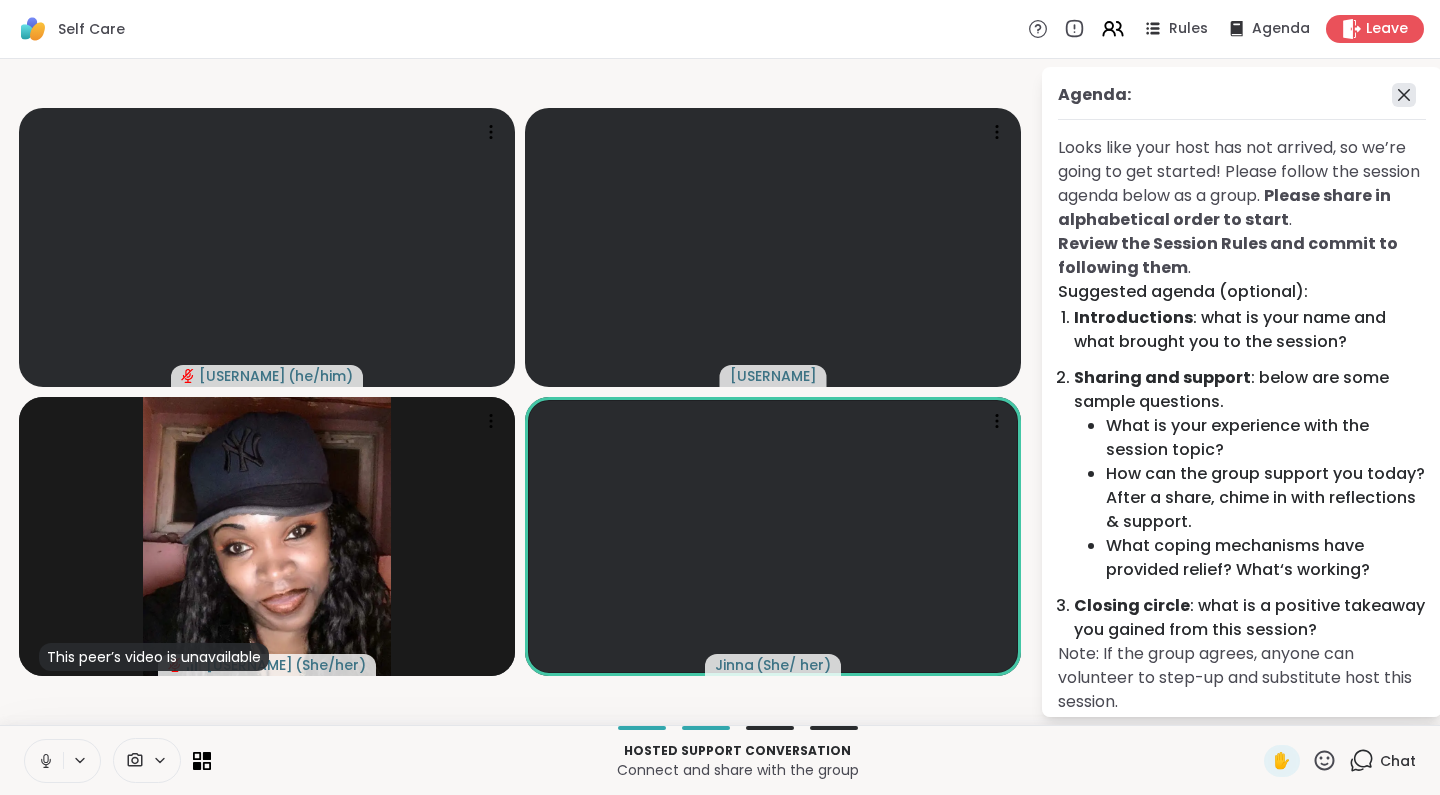 scroll, scrollTop: 0, scrollLeft: 0, axis: both 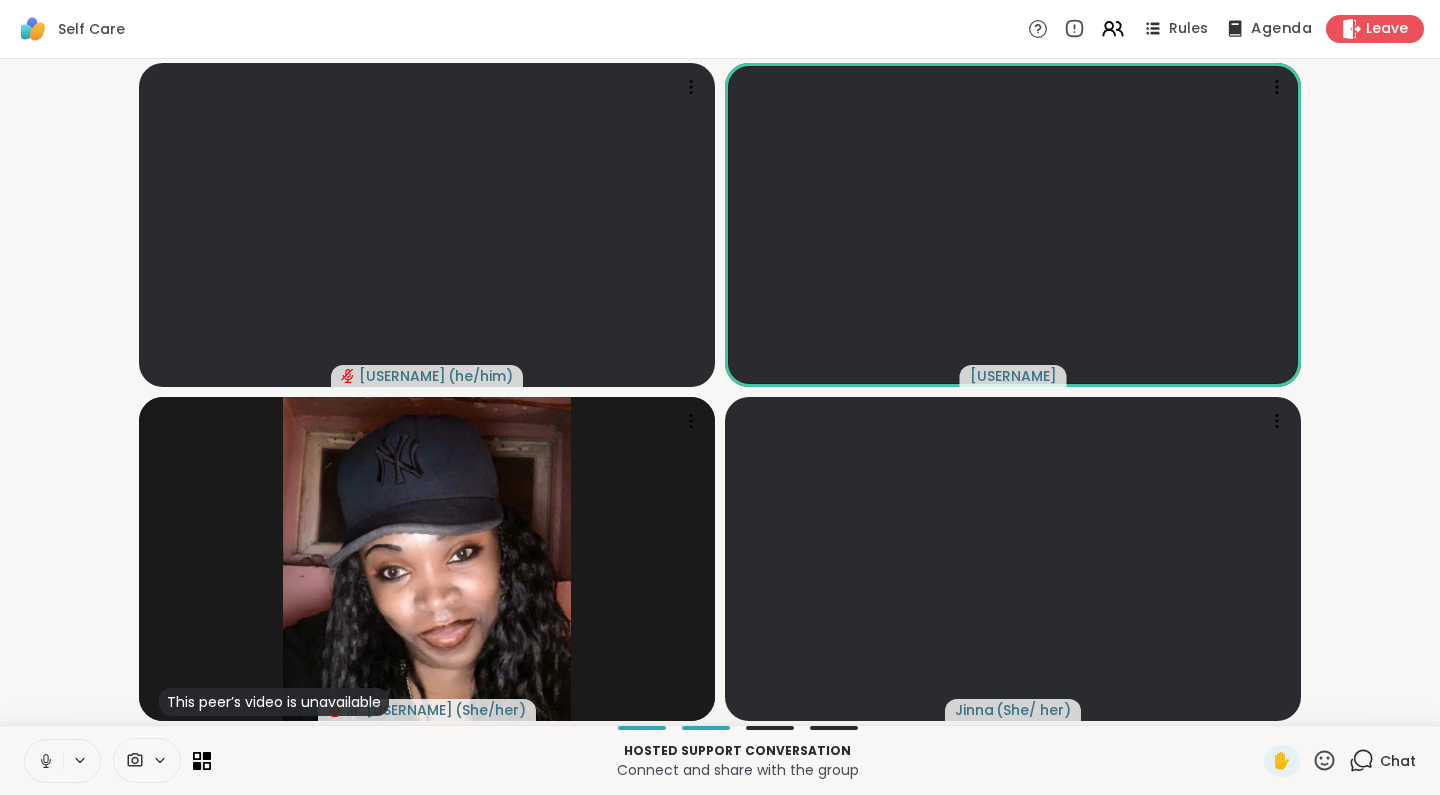 click on "Agenda" at bounding box center [1281, 29] 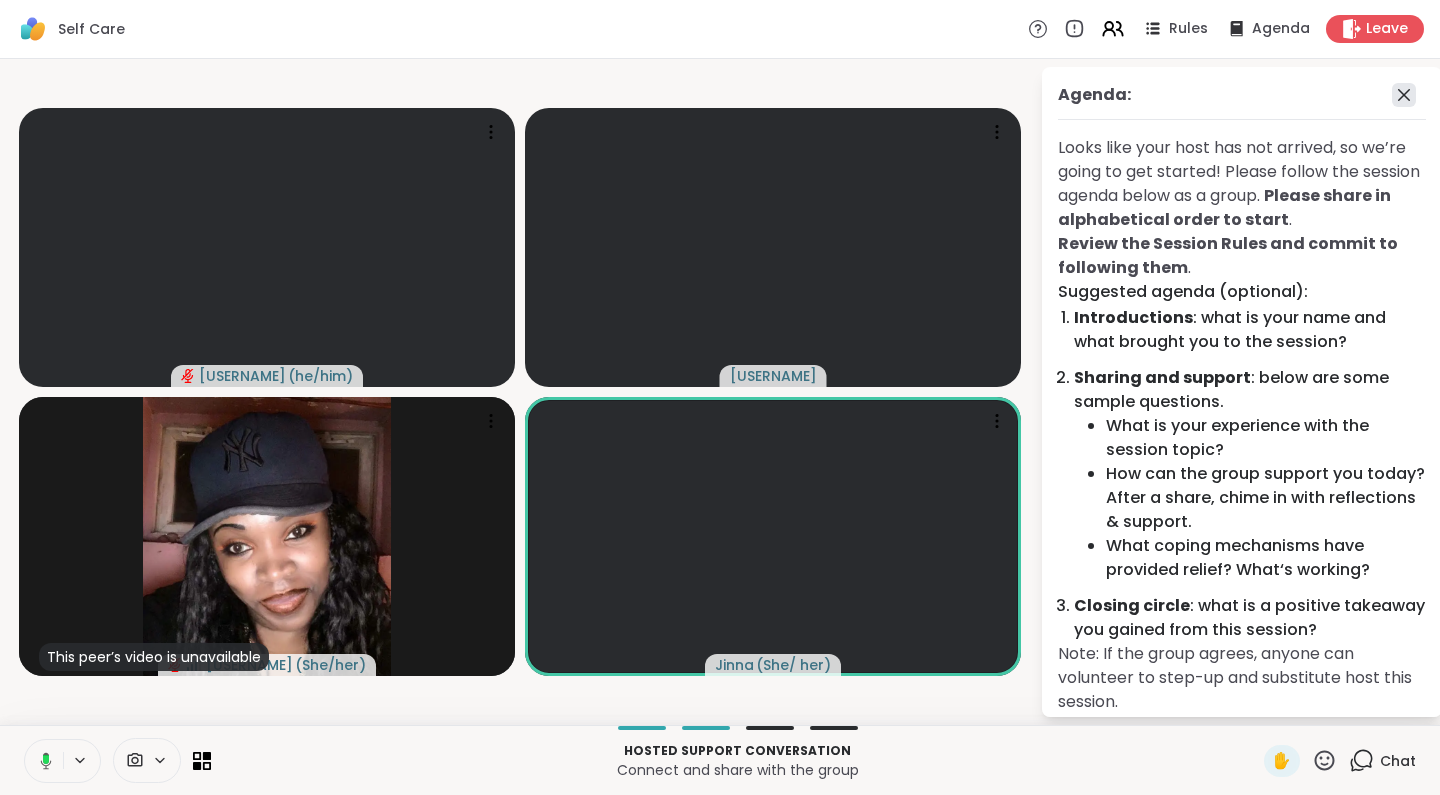 click 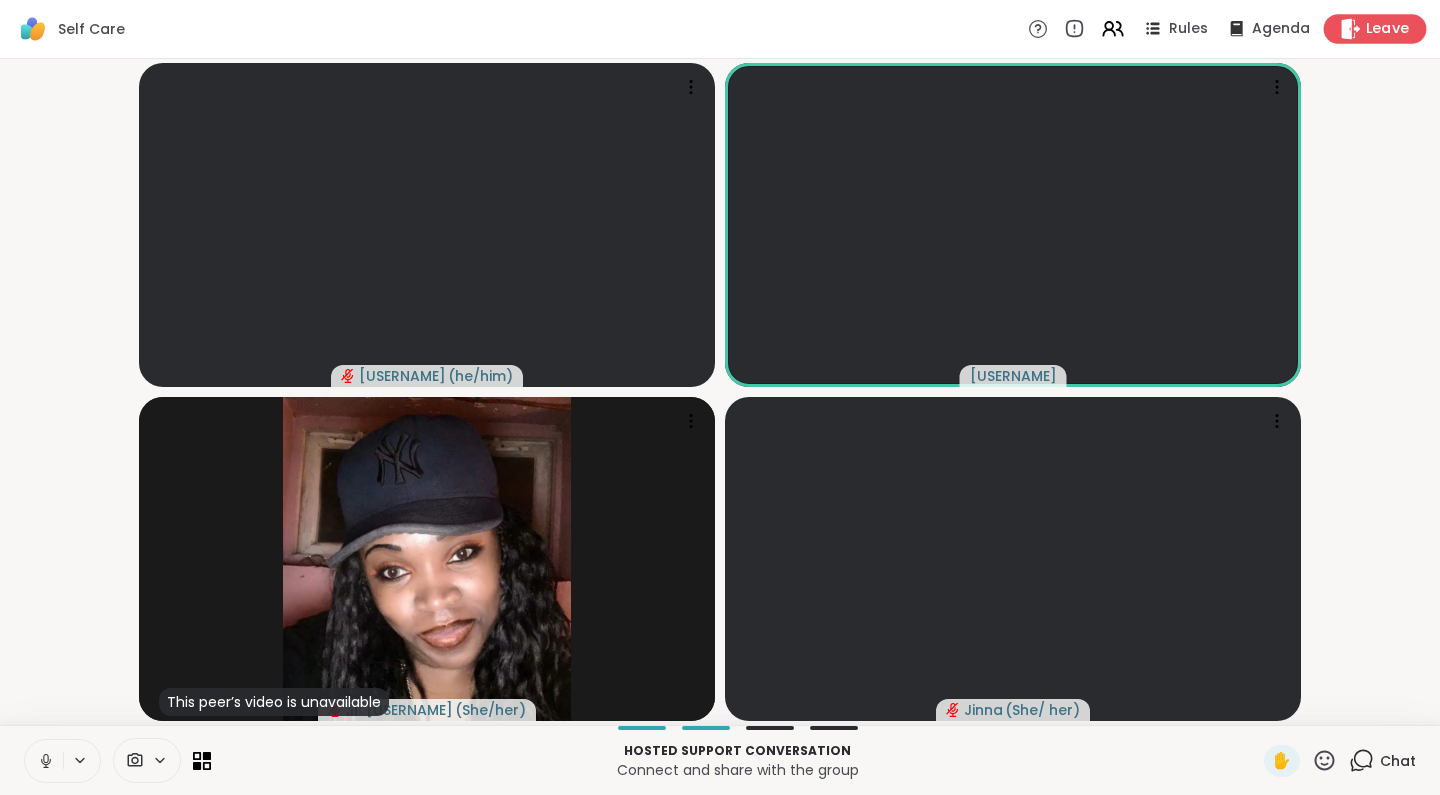 click on "Leave" at bounding box center (1388, 29) 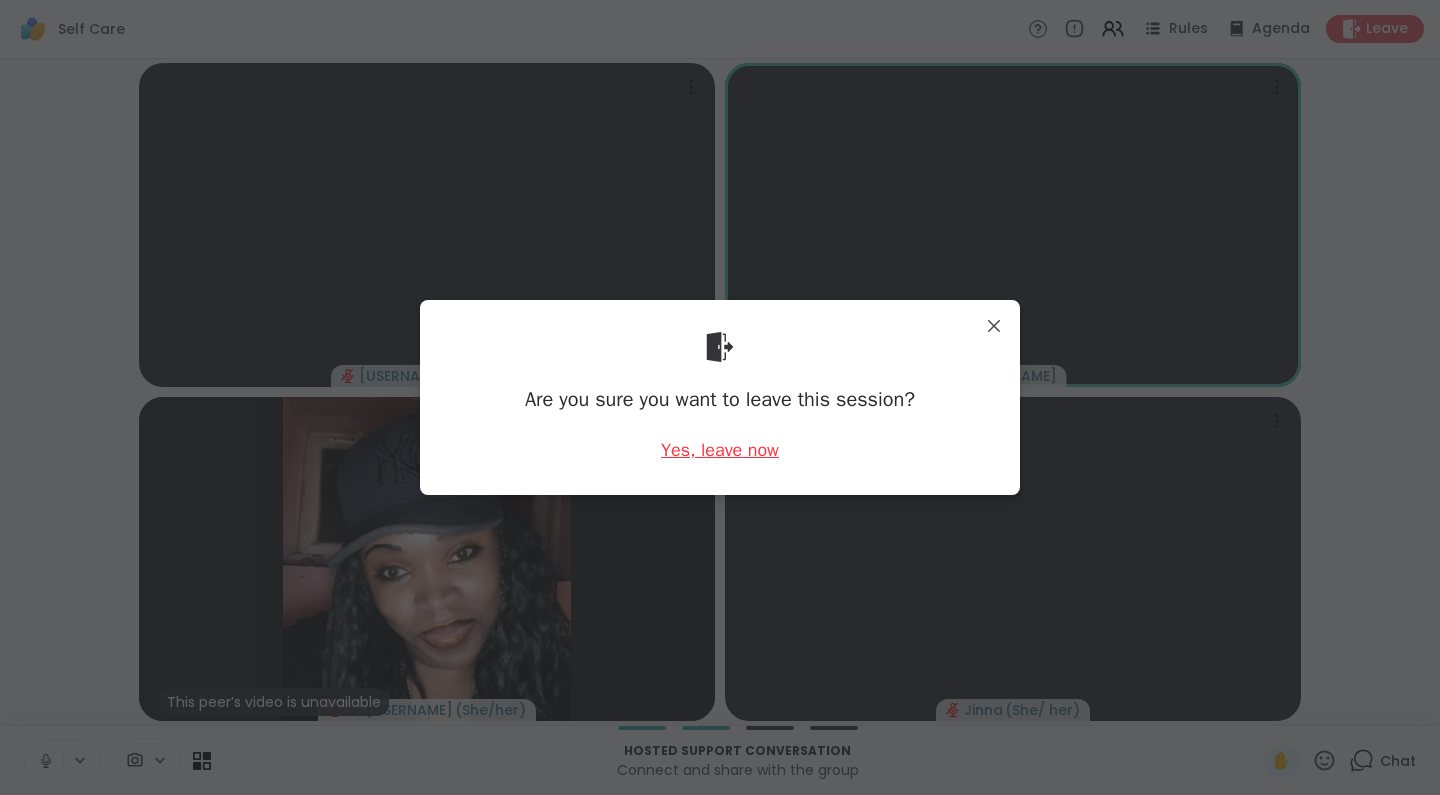 click on "Yes, leave now" at bounding box center (720, 450) 